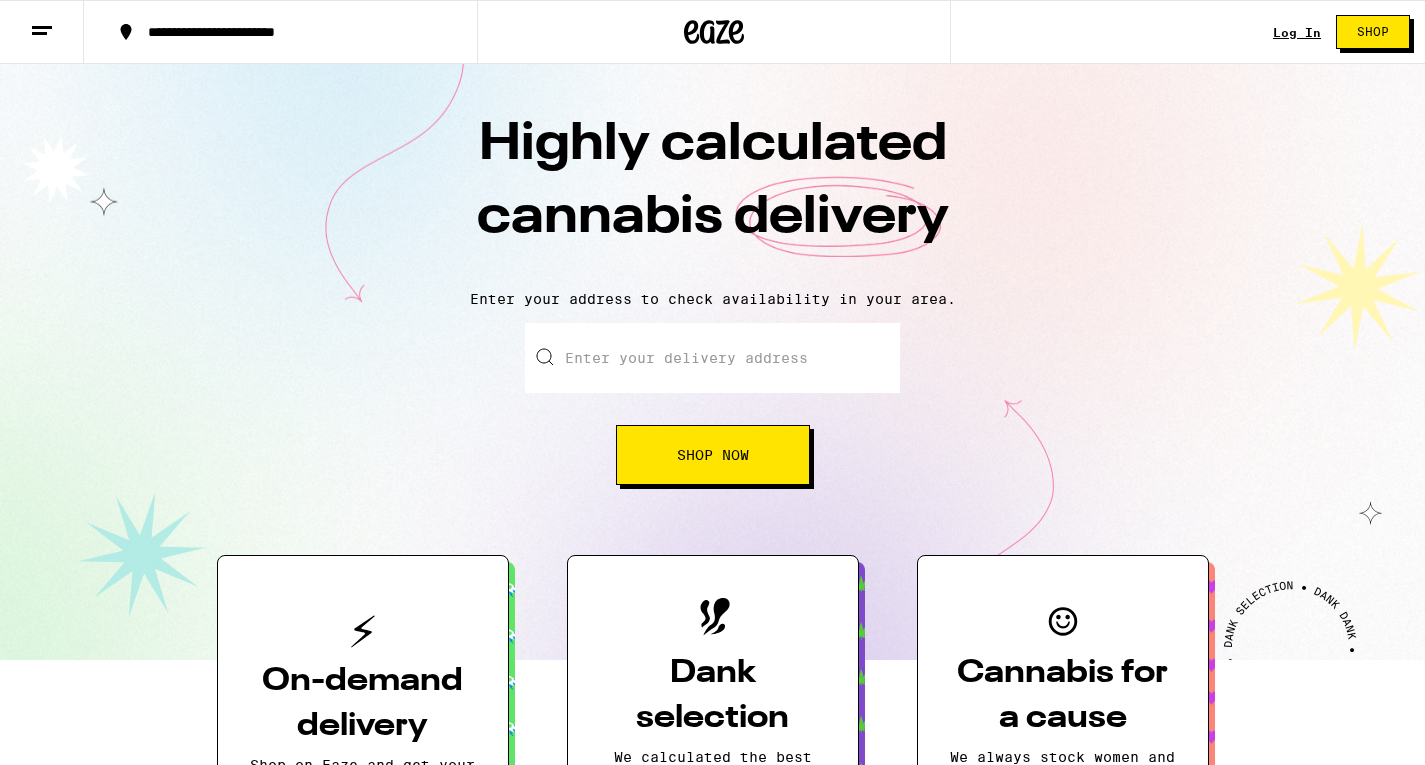 scroll, scrollTop: 0, scrollLeft: 0, axis: both 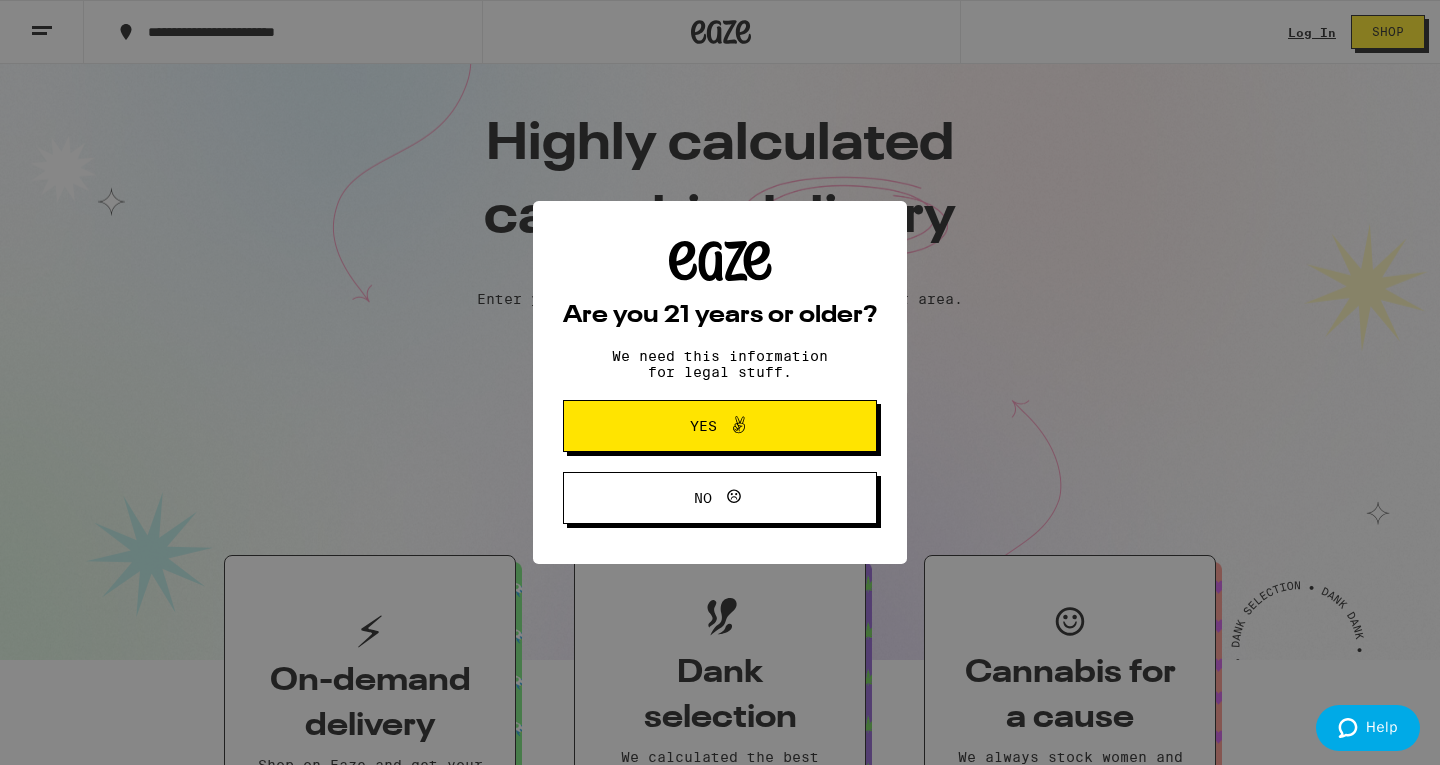 click on "Yes" at bounding box center [720, 426] 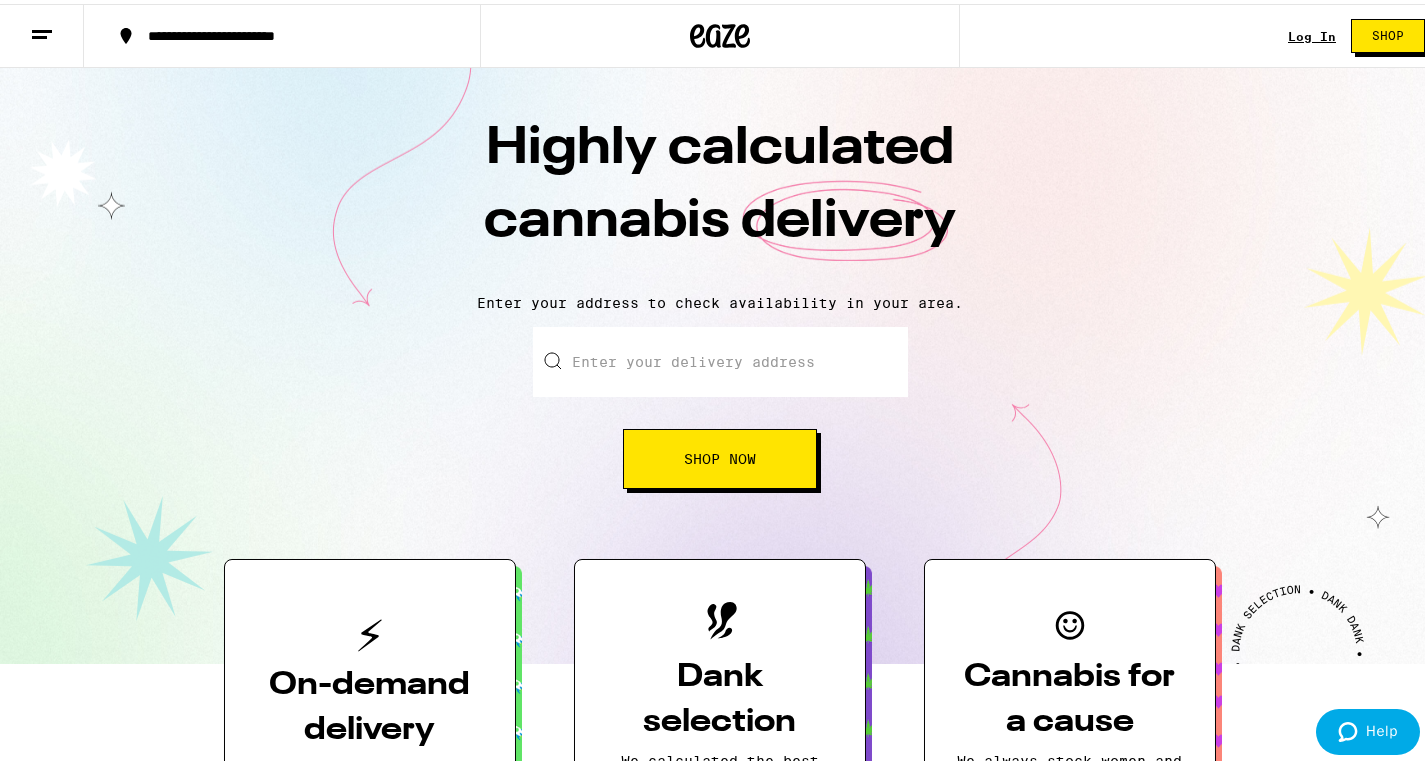 drag, startPoint x: 1265, startPoint y: 36, endPoint x: 1294, endPoint y: 34, distance: 29.068884 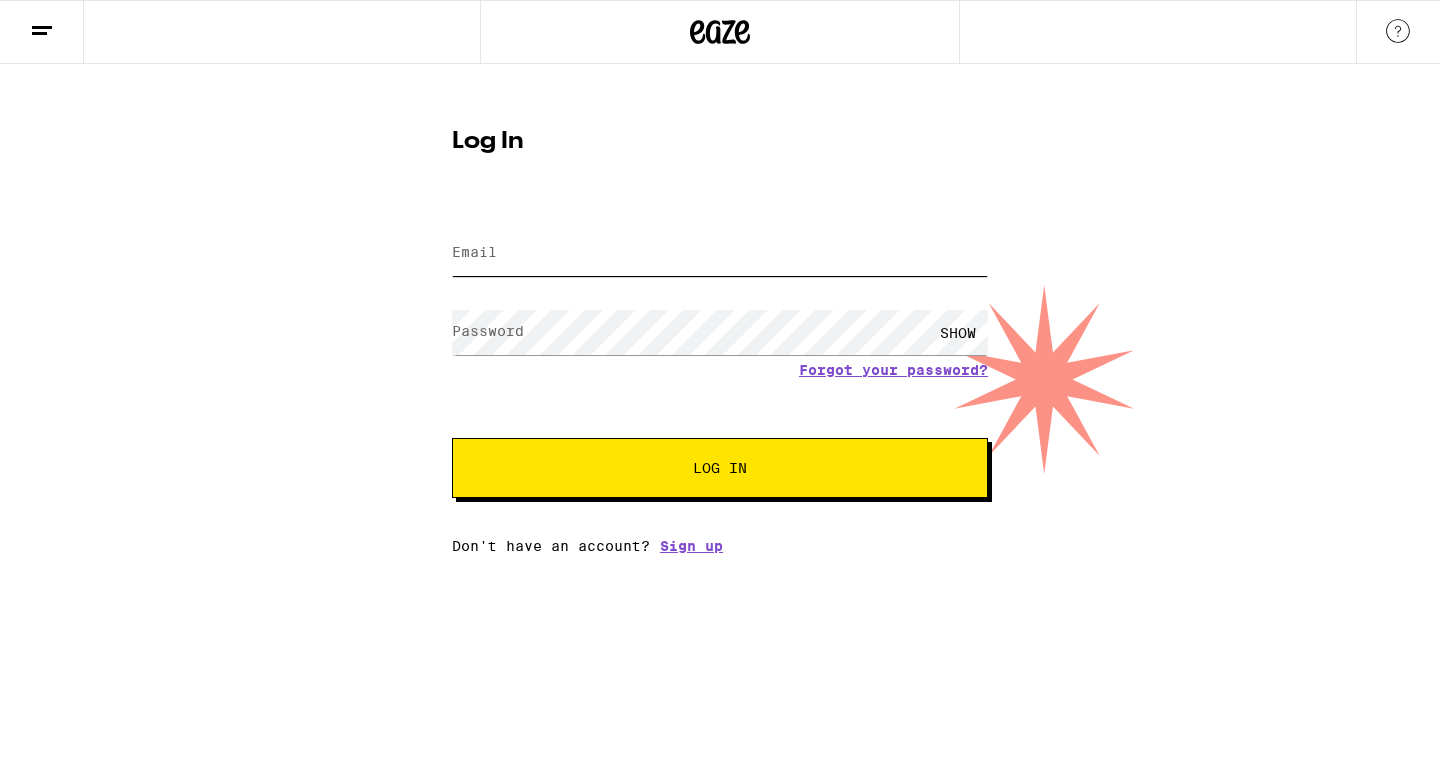 click on "Email" at bounding box center [720, 253] 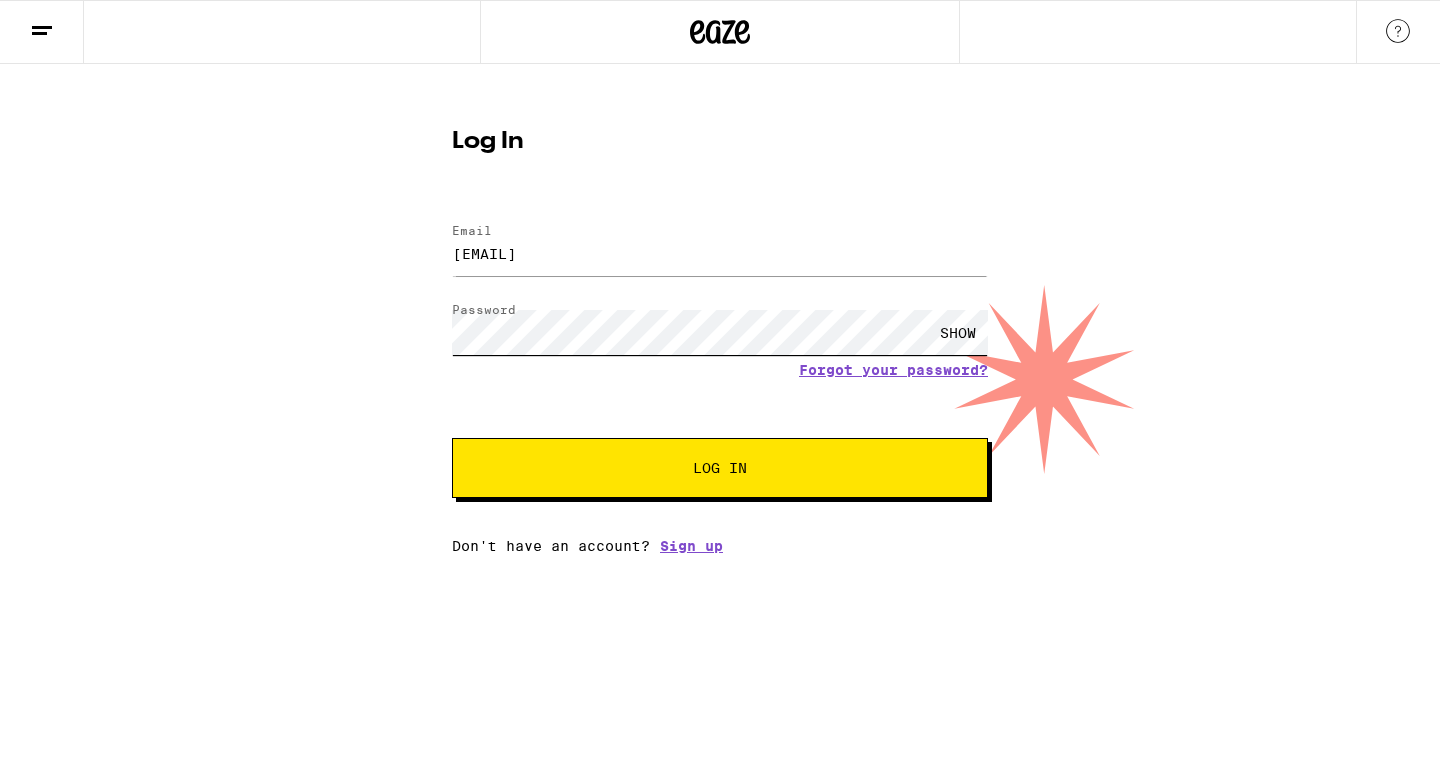 click on "Log In" at bounding box center (720, 468) 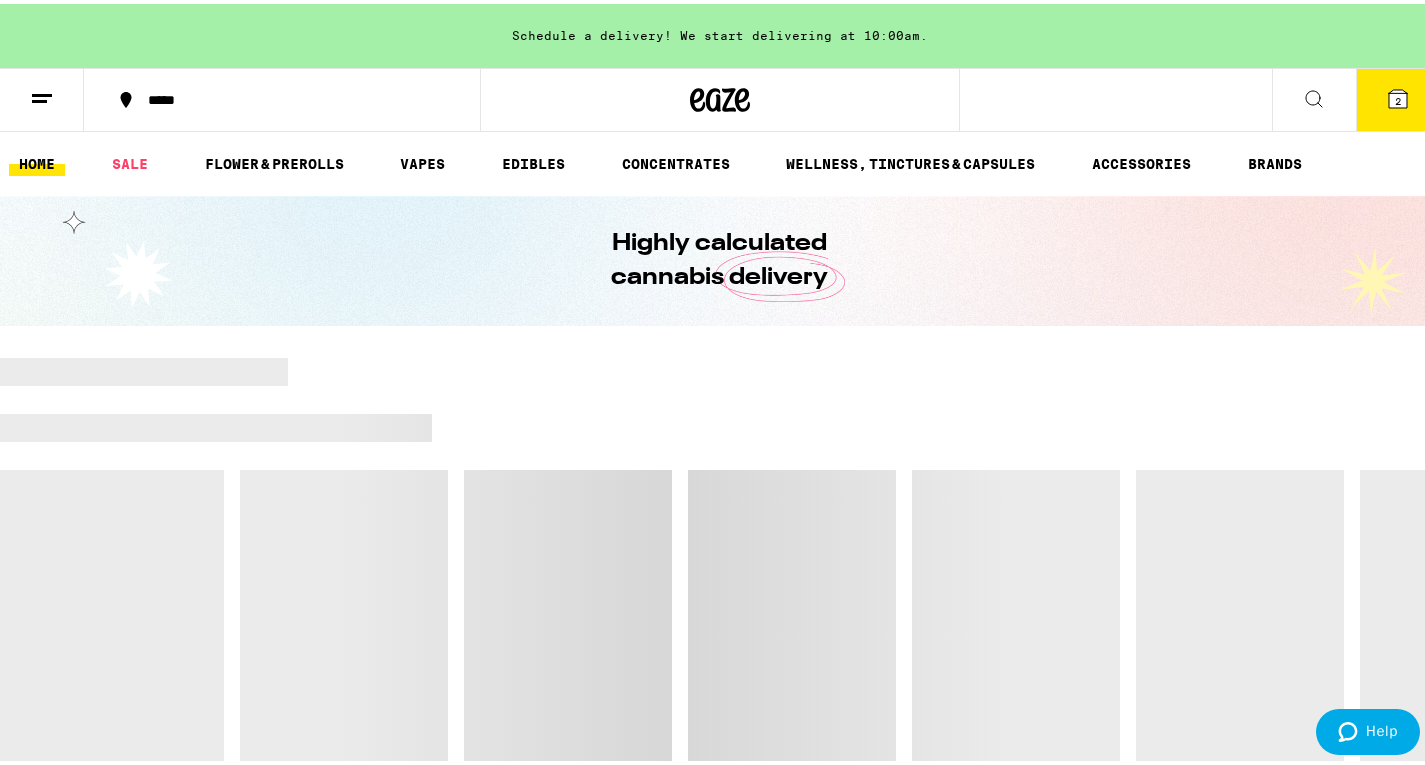 scroll, scrollTop: 0, scrollLeft: 0, axis: both 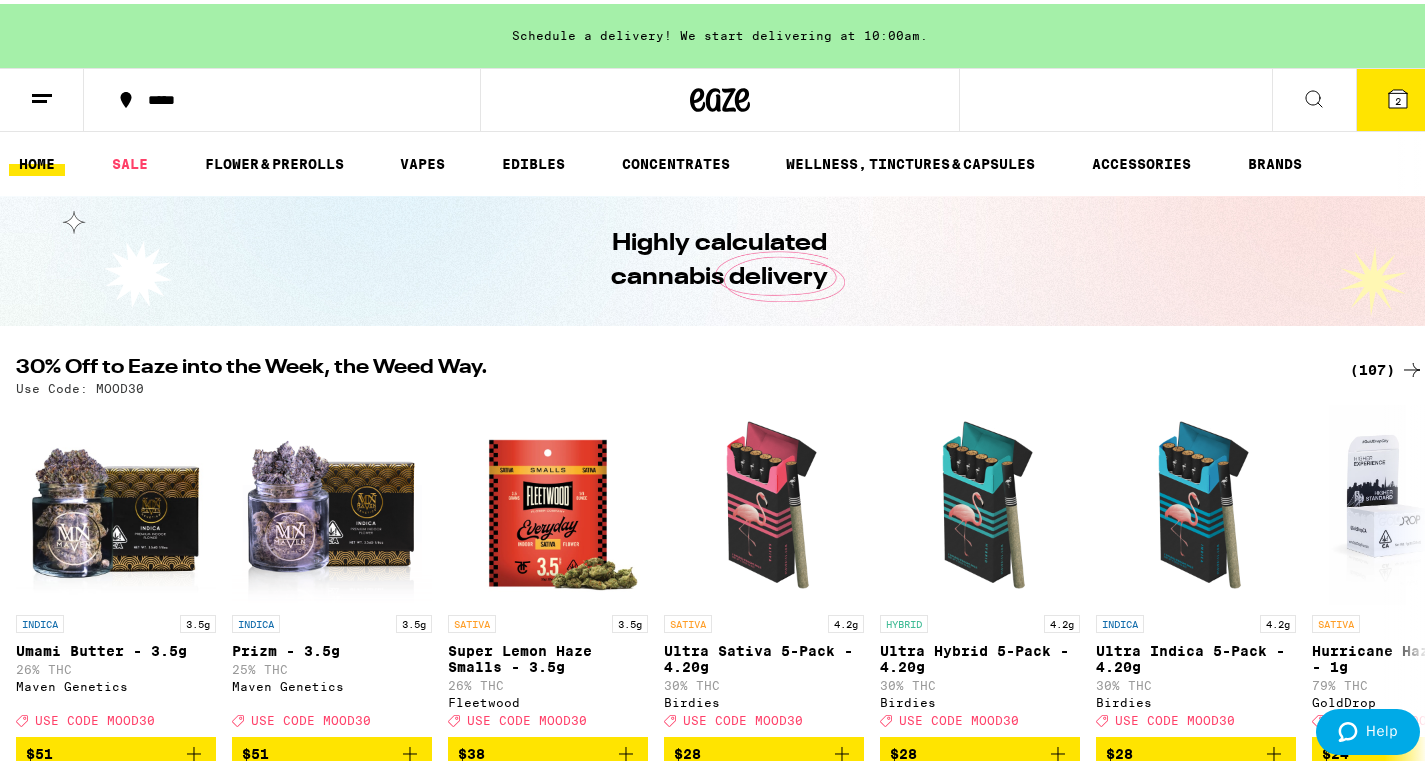 click on "2" at bounding box center (1398, 96) 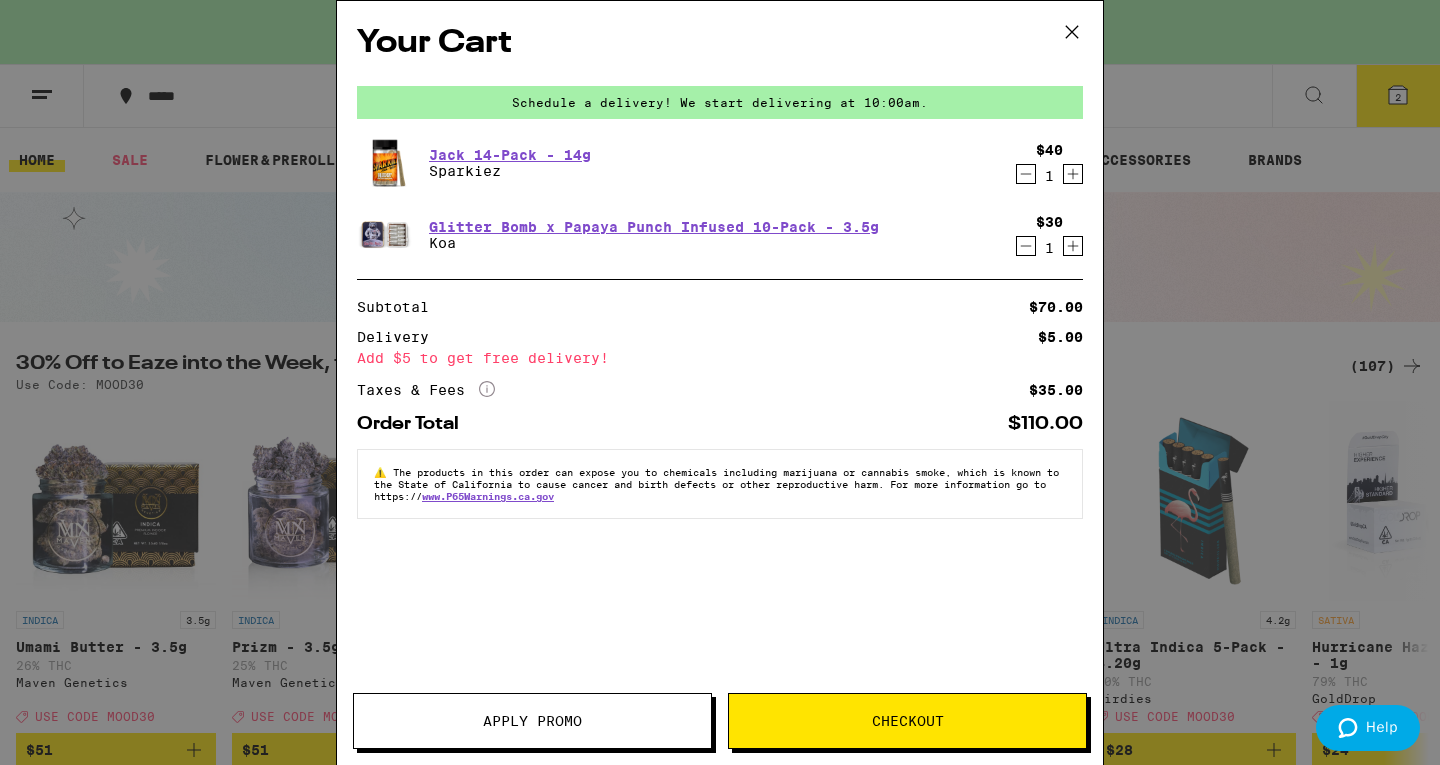 click 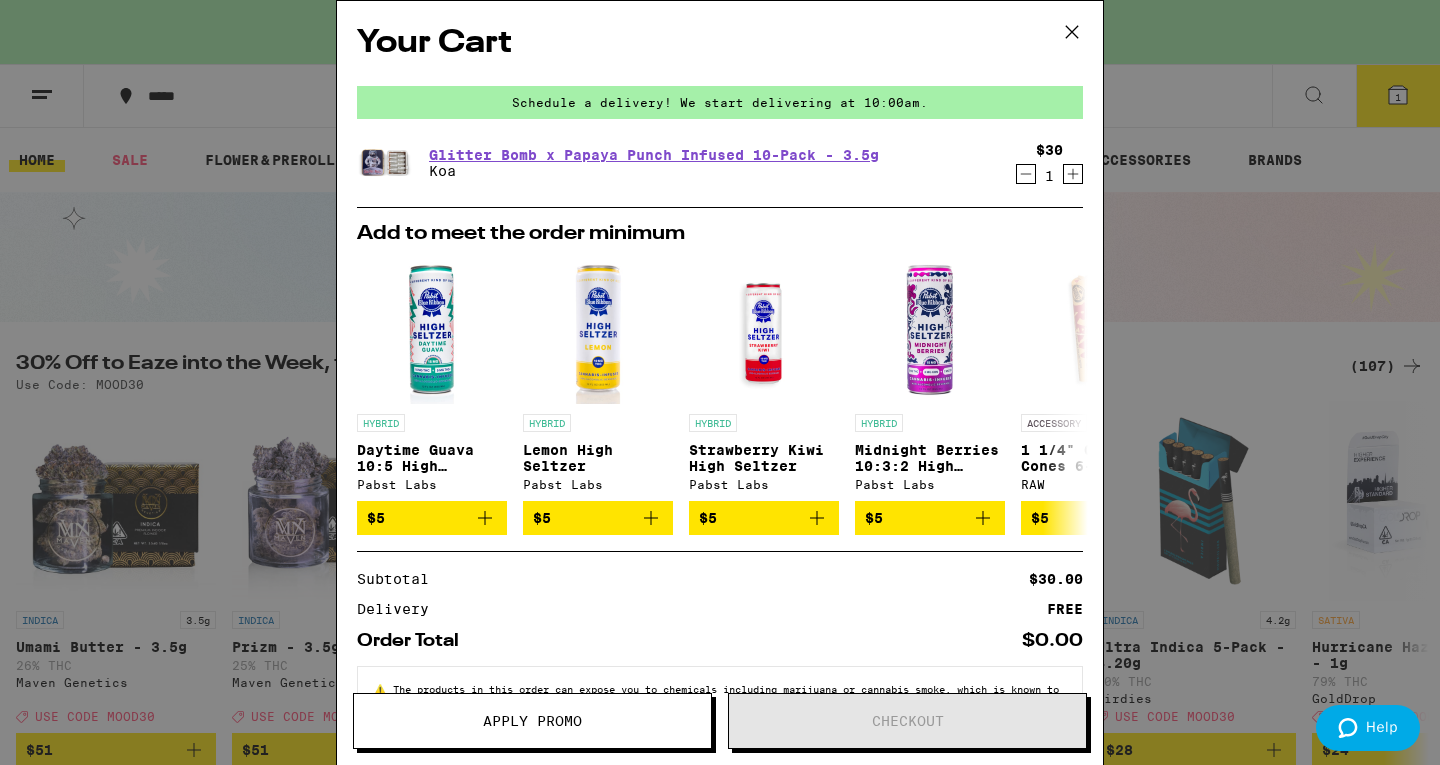 click 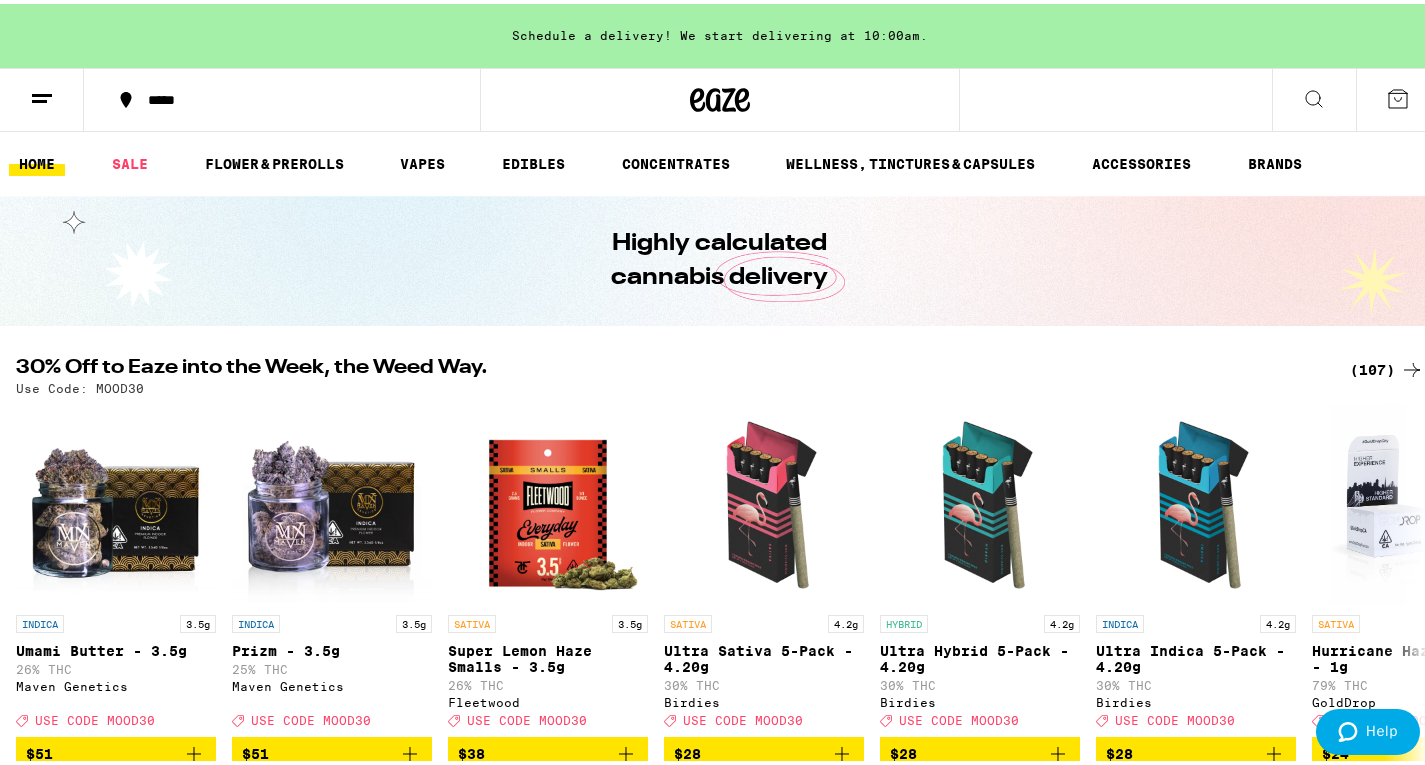 scroll, scrollTop: 0, scrollLeft: 0, axis: both 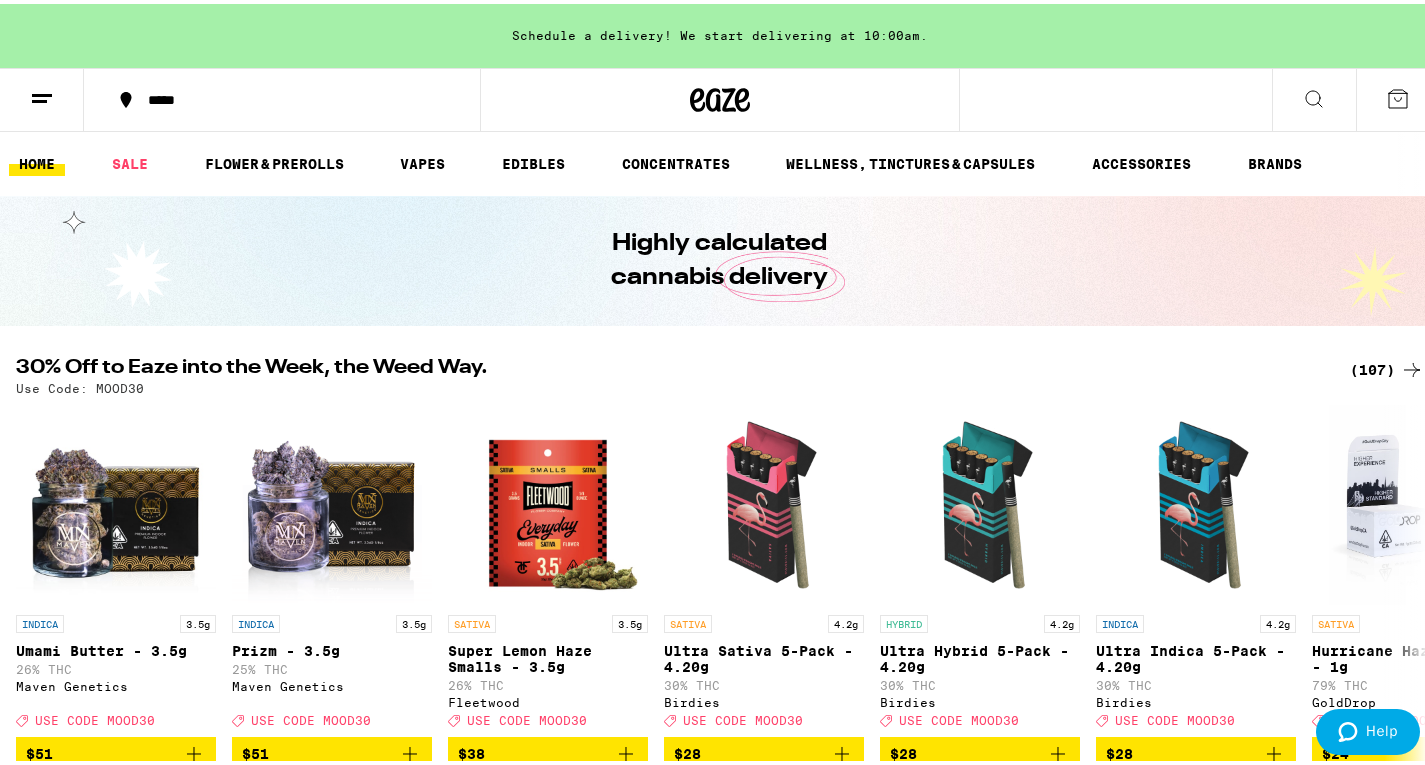 click at bounding box center (1314, 96) 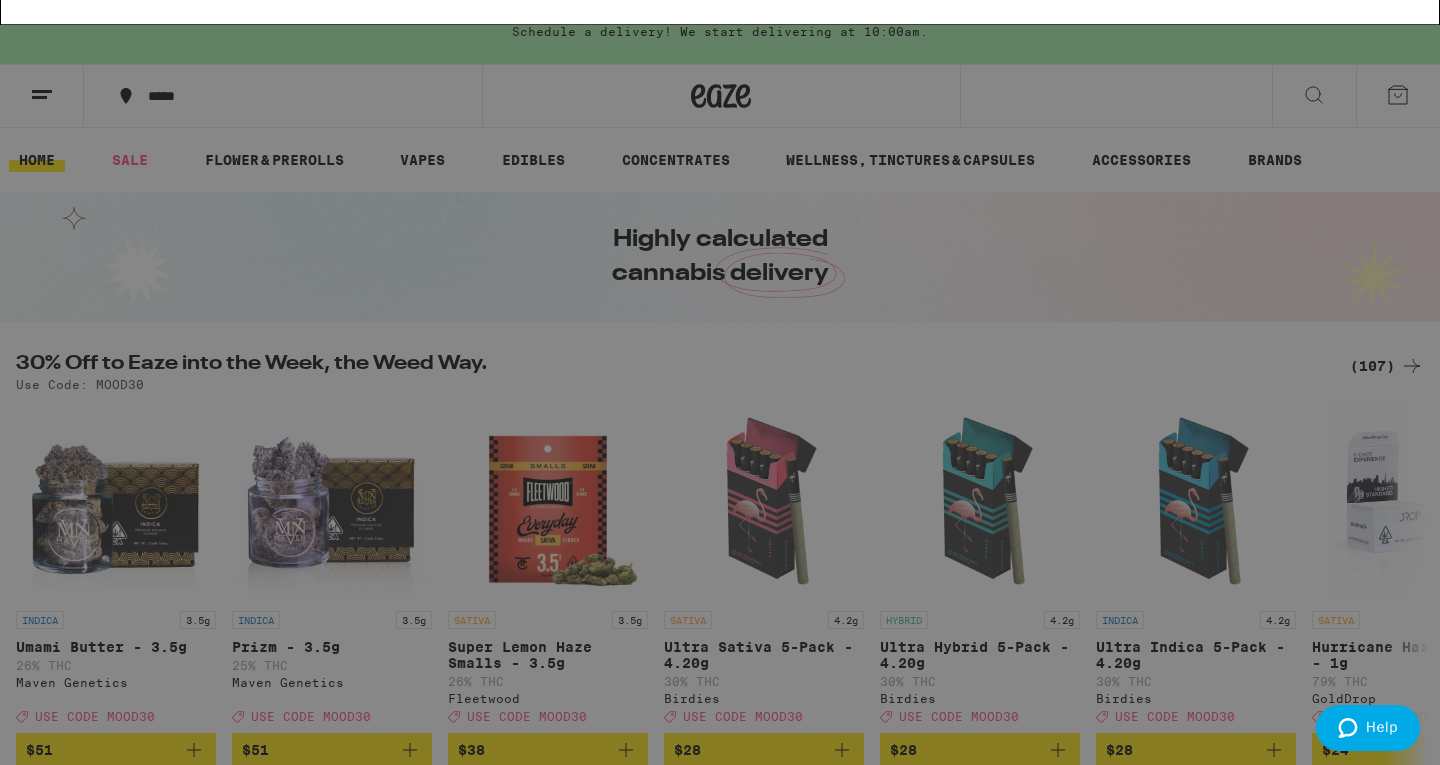 type on "muha" 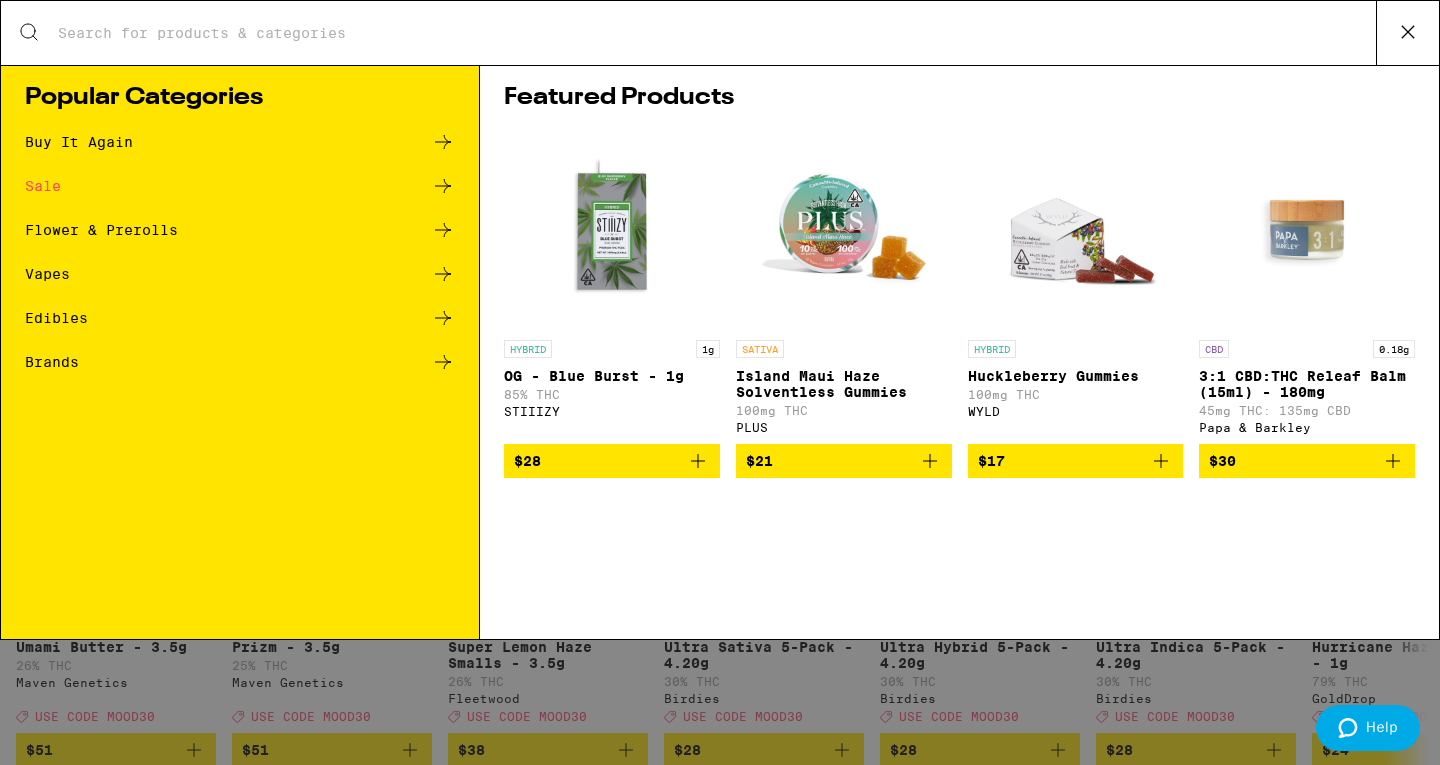 click on "Vapes" at bounding box center [240, 274] 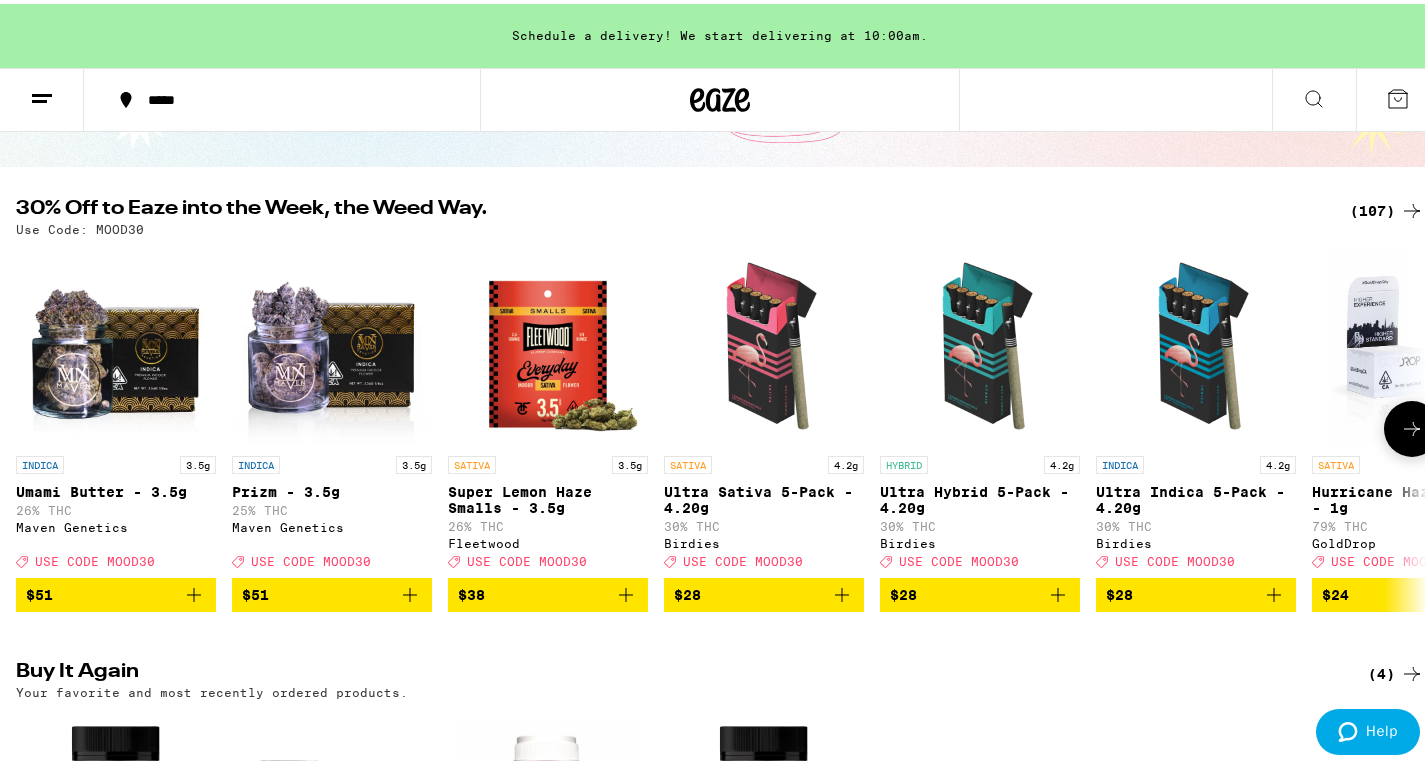 scroll, scrollTop: 239, scrollLeft: 0, axis: vertical 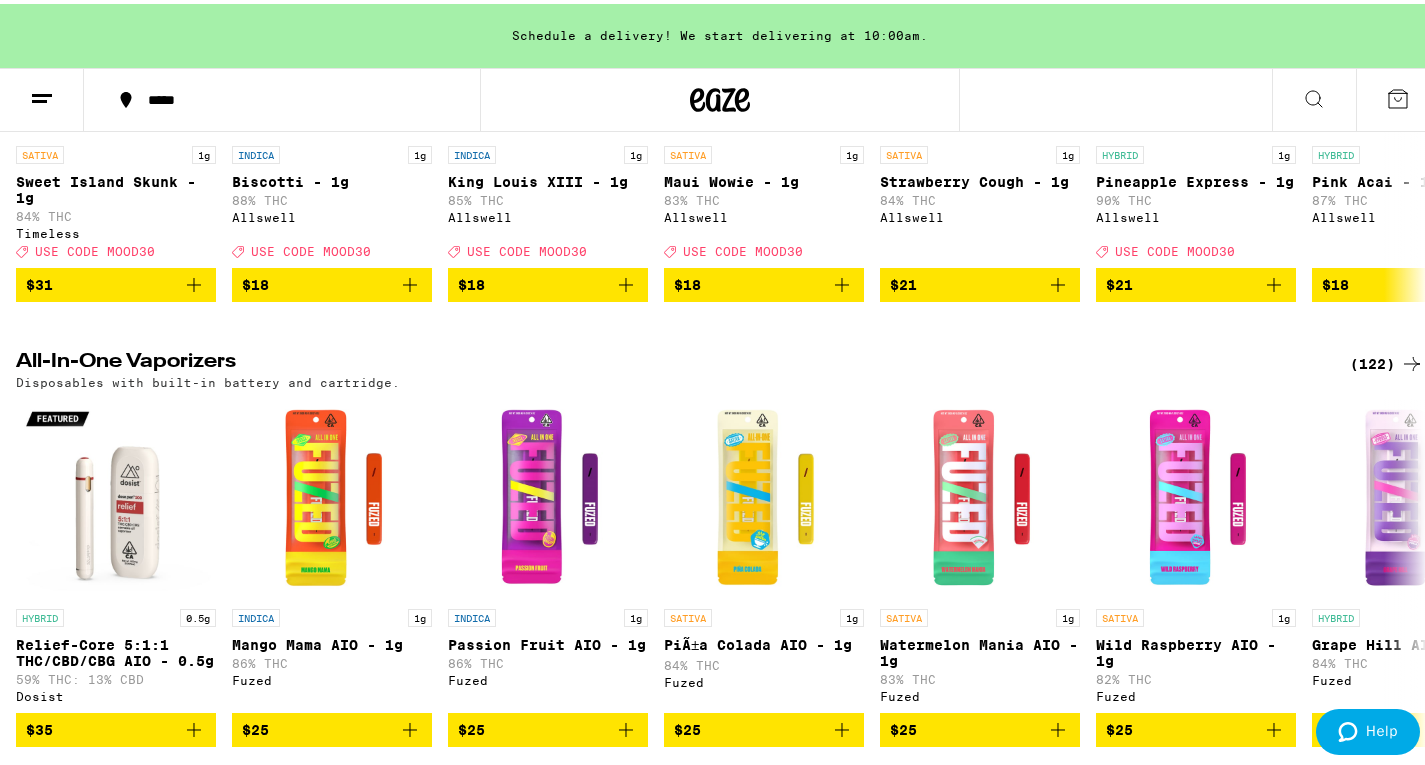 click 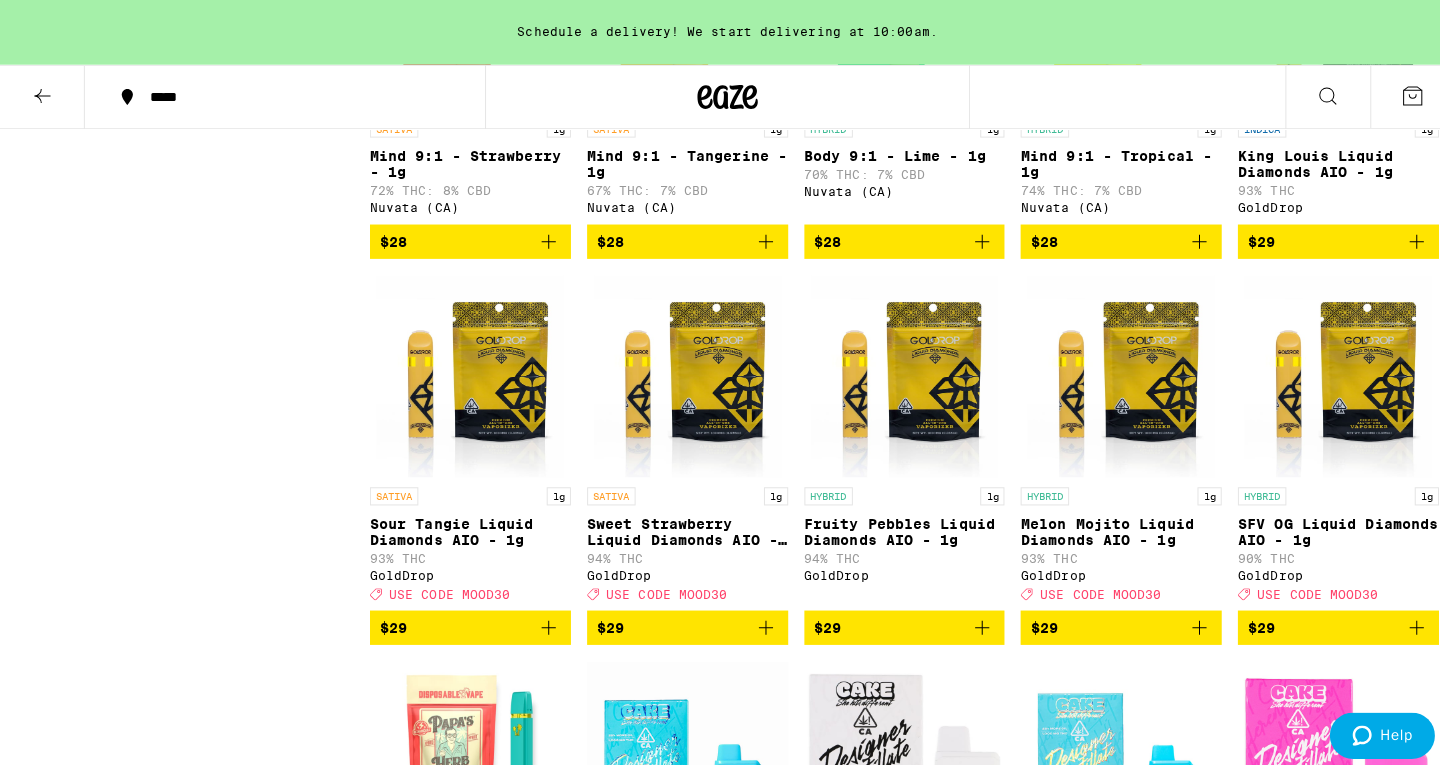 scroll, scrollTop: 1209, scrollLeft: 0, axis: vertical 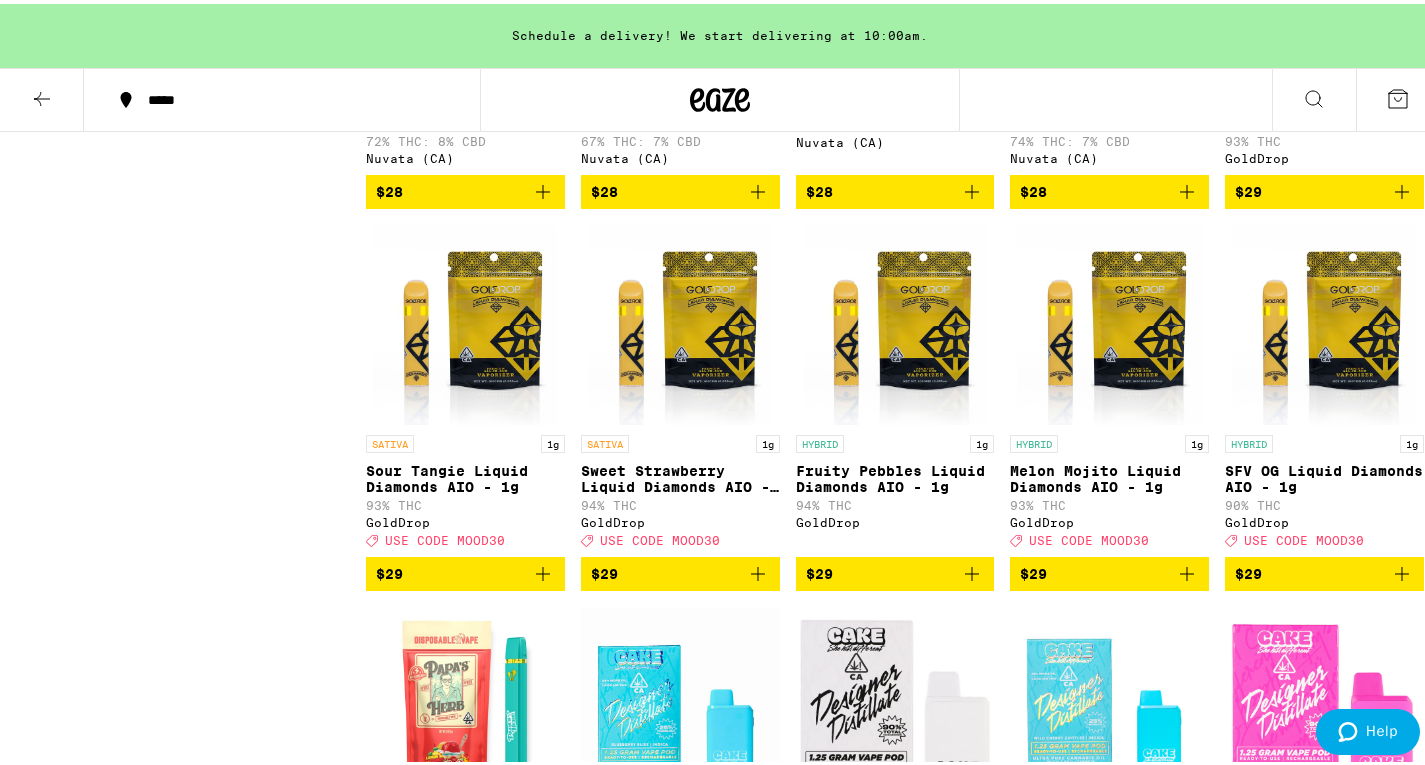 click on "SATIVA 1g" at bounding box center [465, 440] 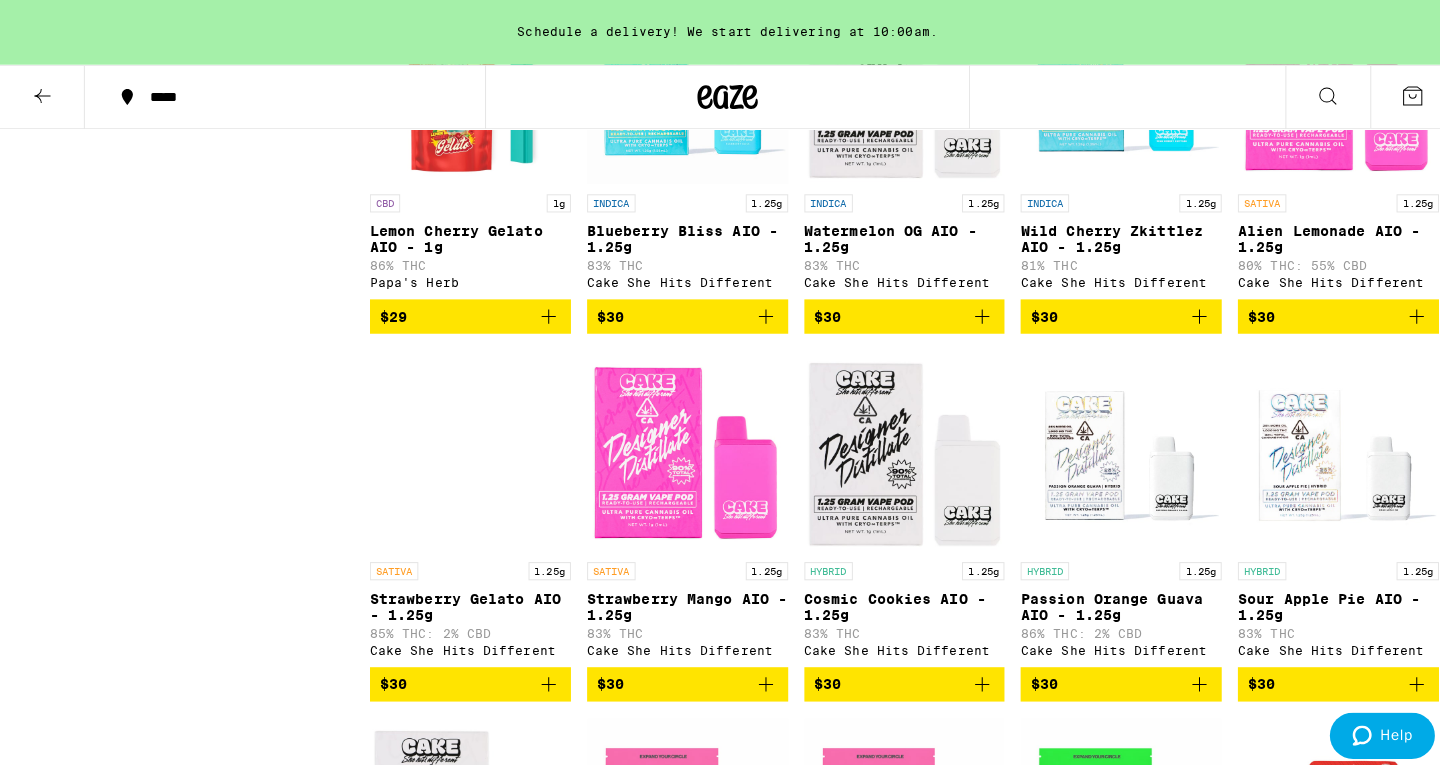 scroll, scrollTop: 1849, scrollLeft: 0, axis: vertical 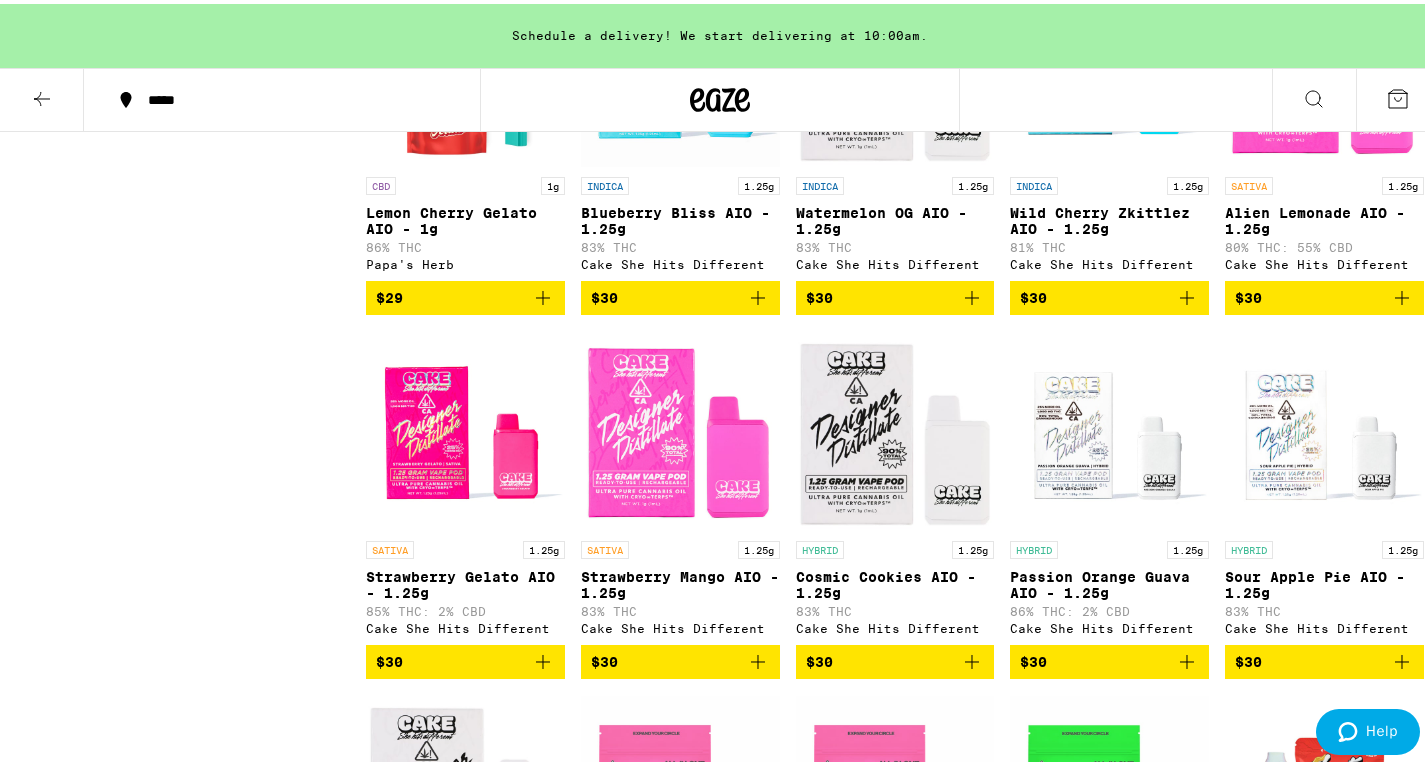 click at bounding box center [465, 427] 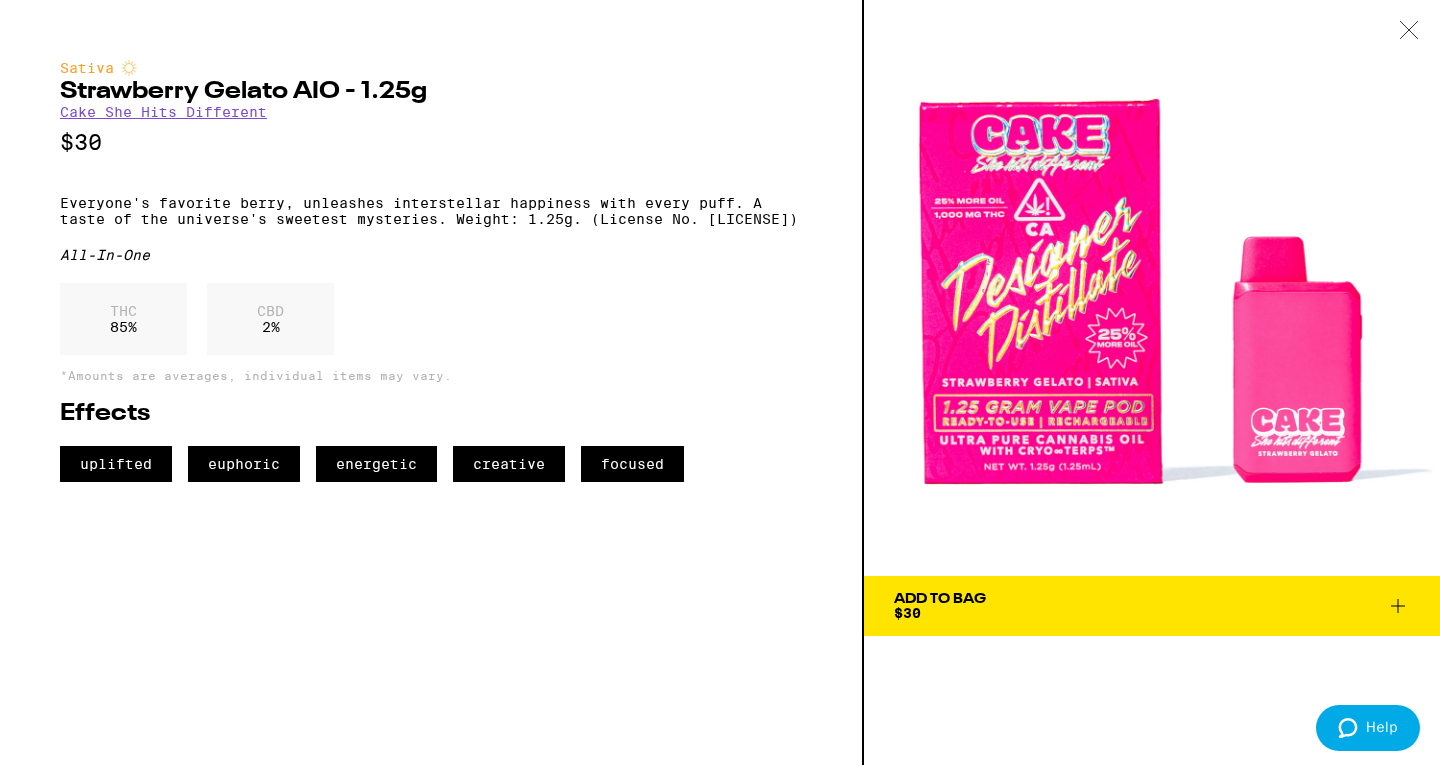 click at bounding box center [1152, 288] 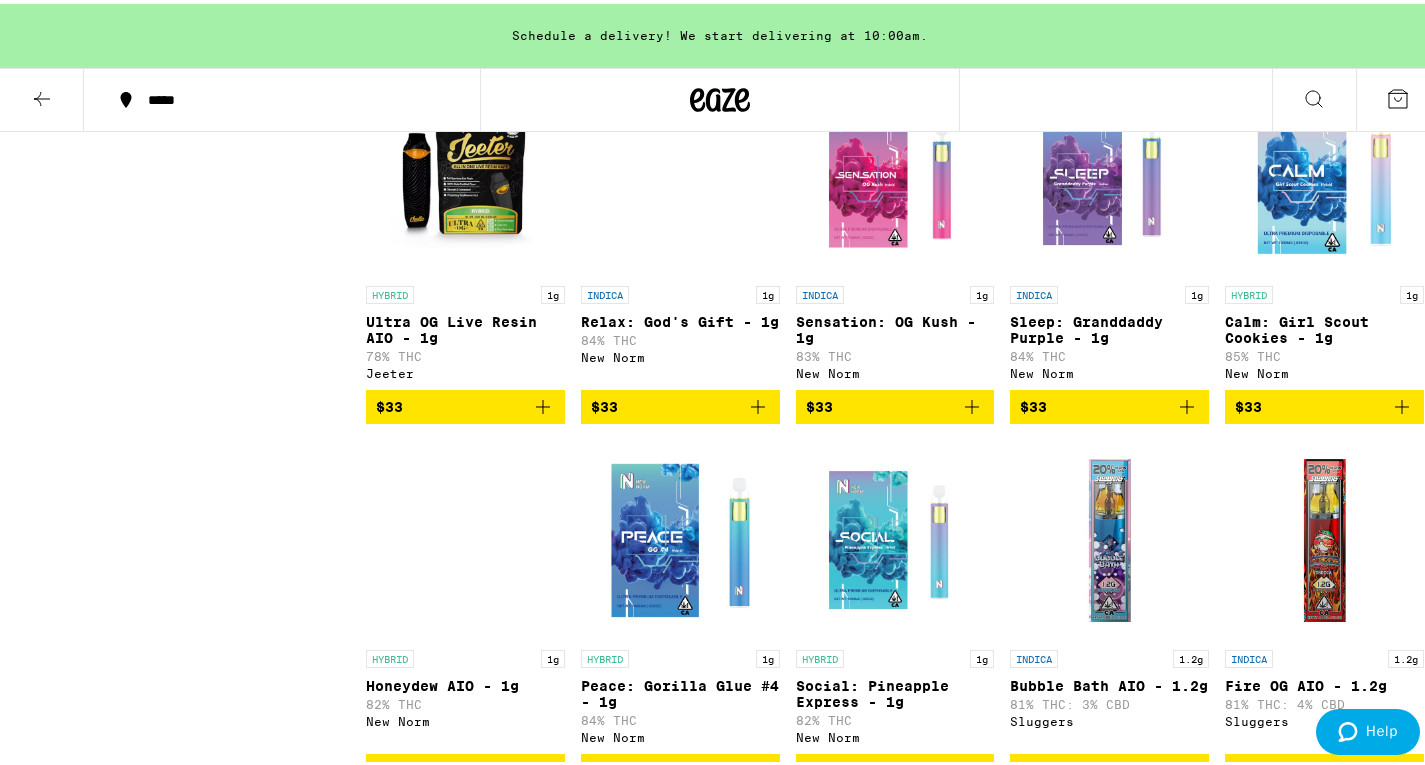 scroll, scrollTop: 3900, scrollLeft: 0, axis: vertical 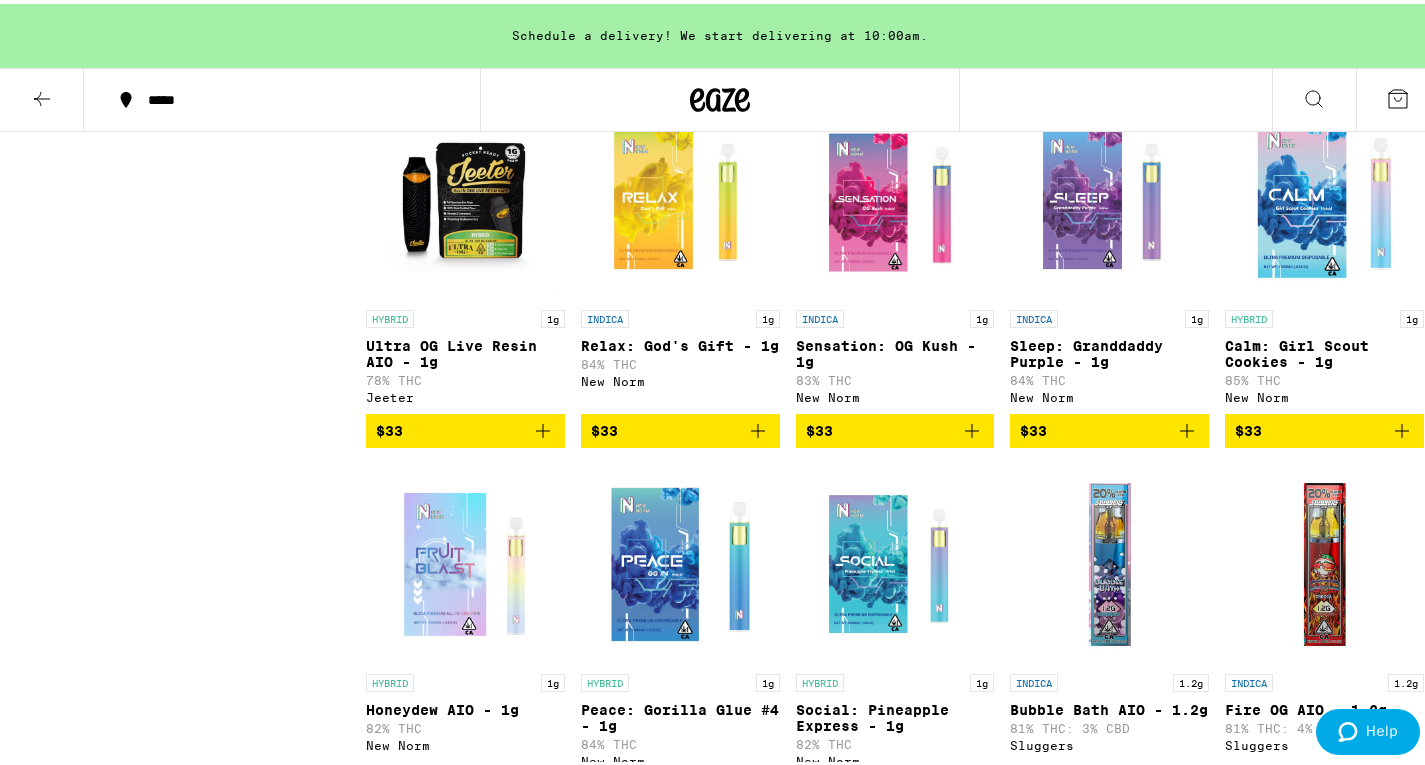 click at bounding box center (465, 196) 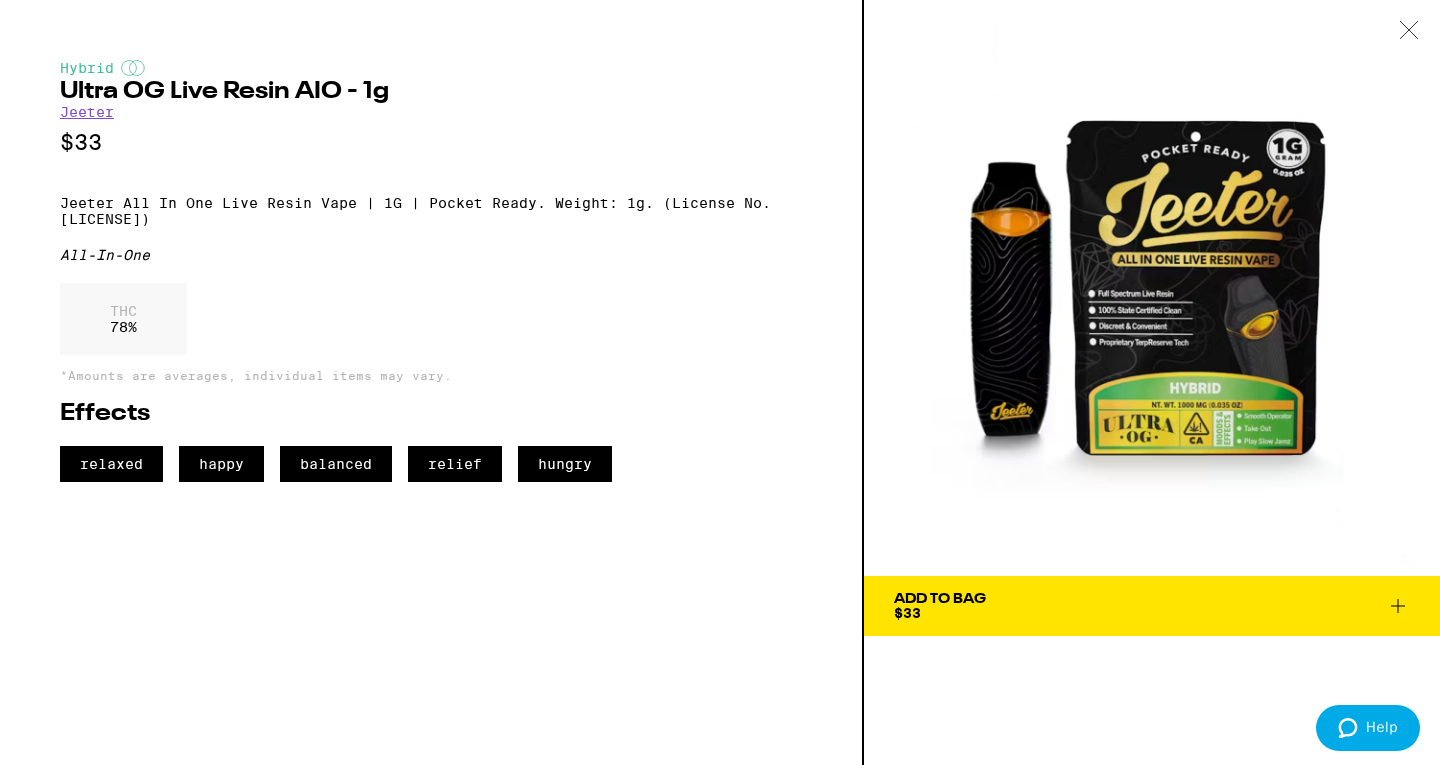 click at bounding box center [1409, 31] 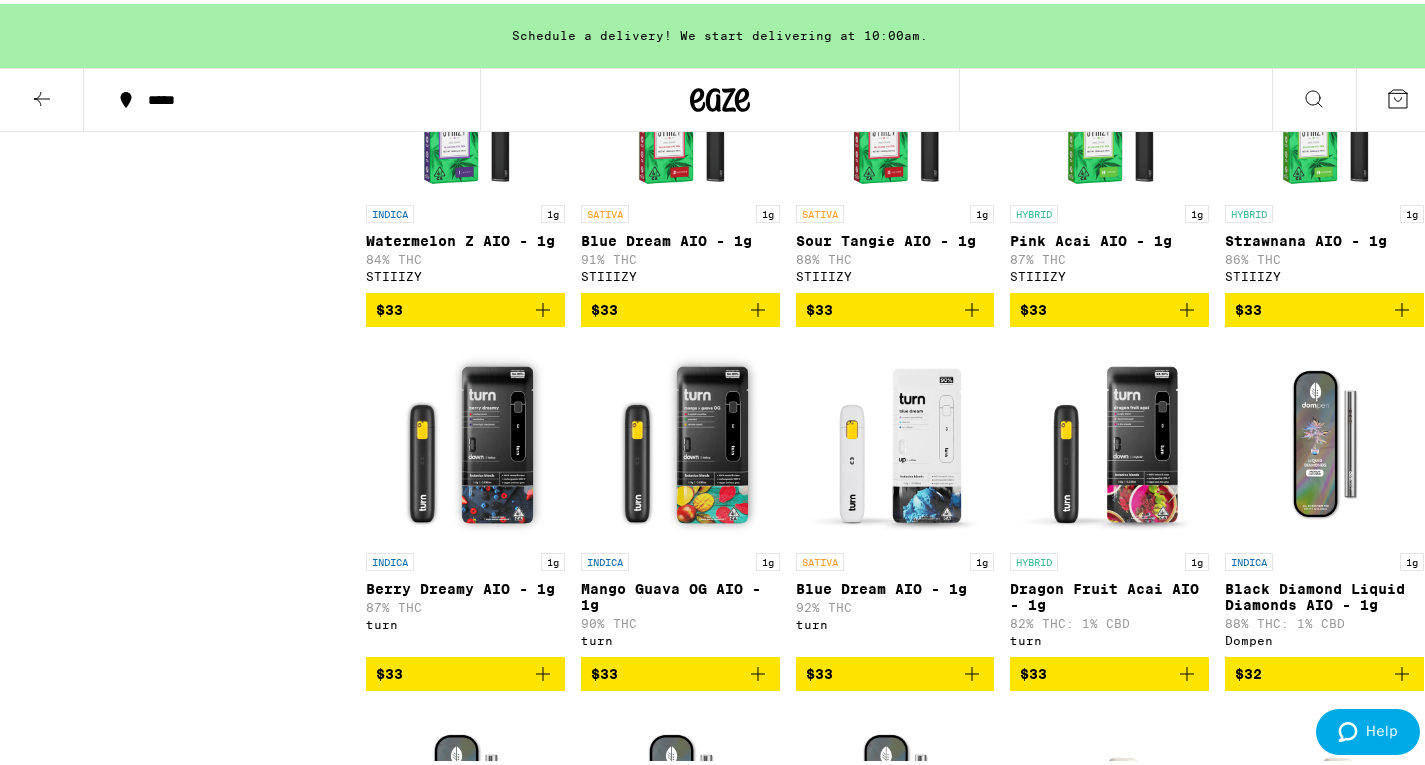 scroll, scrollTop: 5300, scrollLeft: 0, axis: vertical 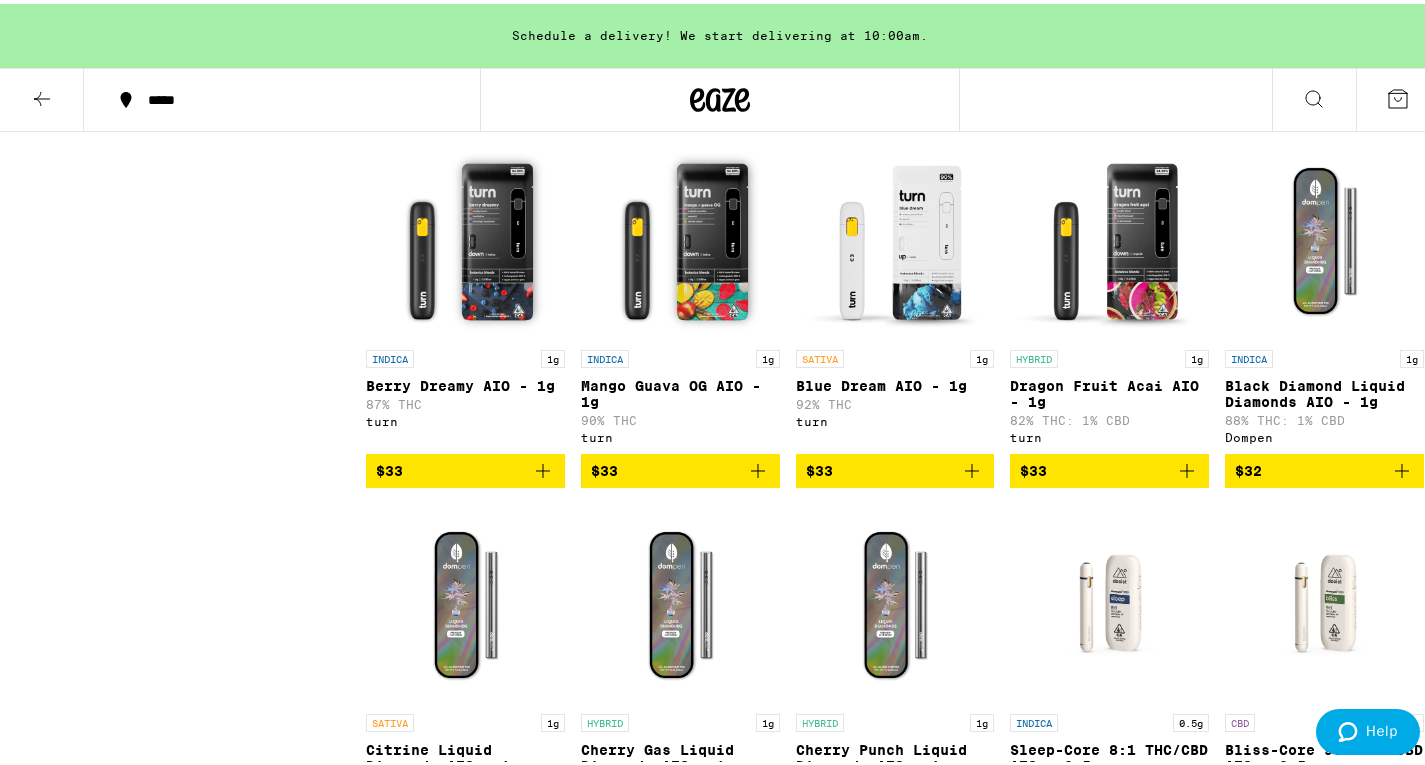 drag, startPoint x: 1132, startPoint y: 0, endPoint x: 160, endPoint y: 541, distance: 1112.4141 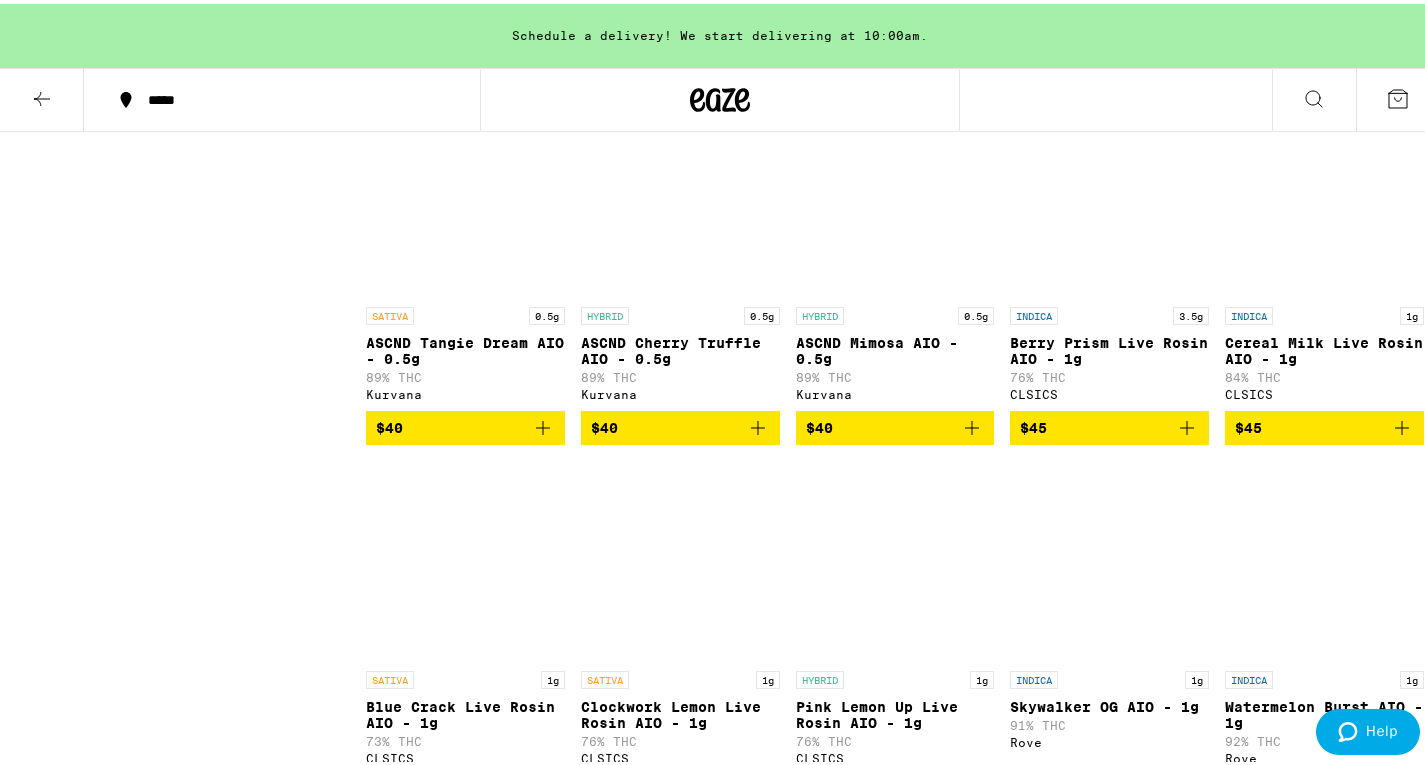 scroll, scrollTop: 7500, scrollLeft: 0, axis: vertical 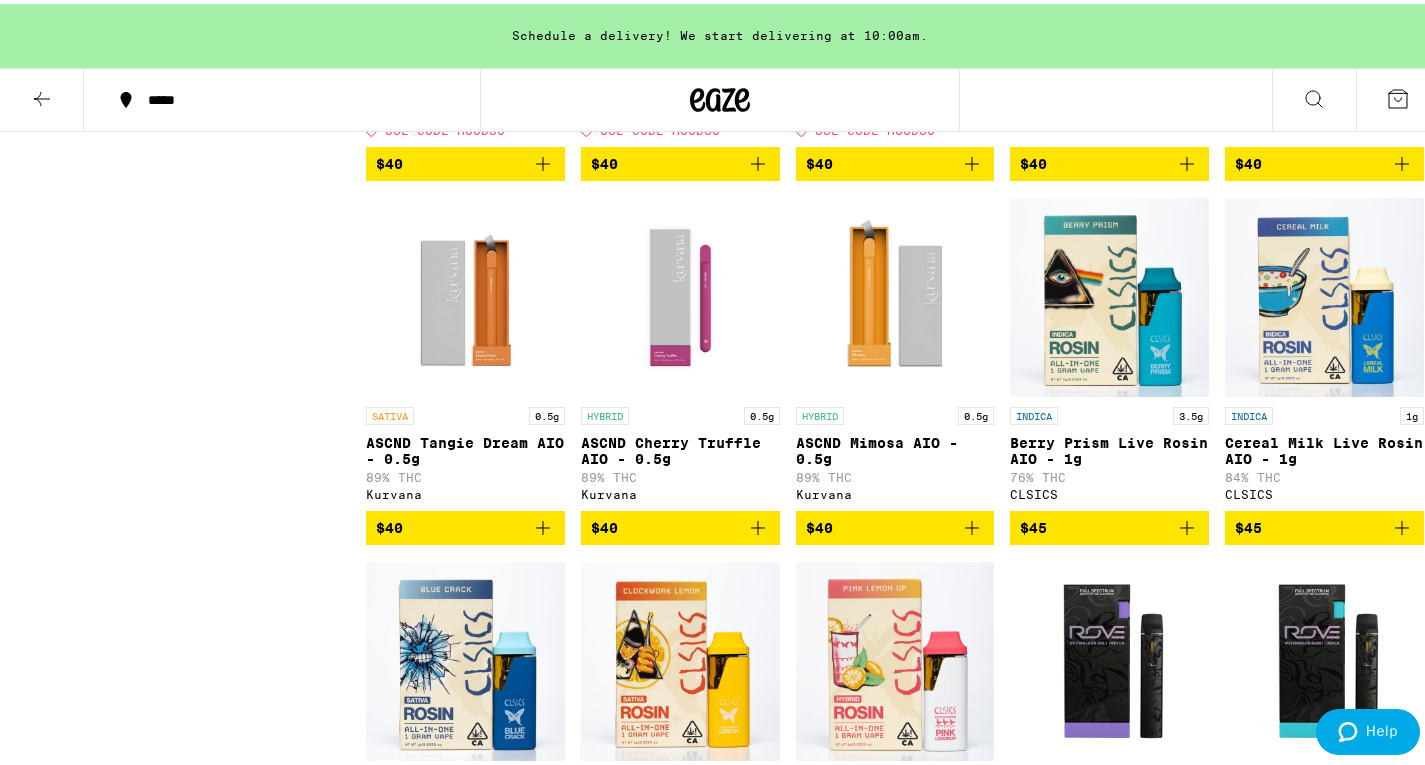 click at bounding box center (465, -89) 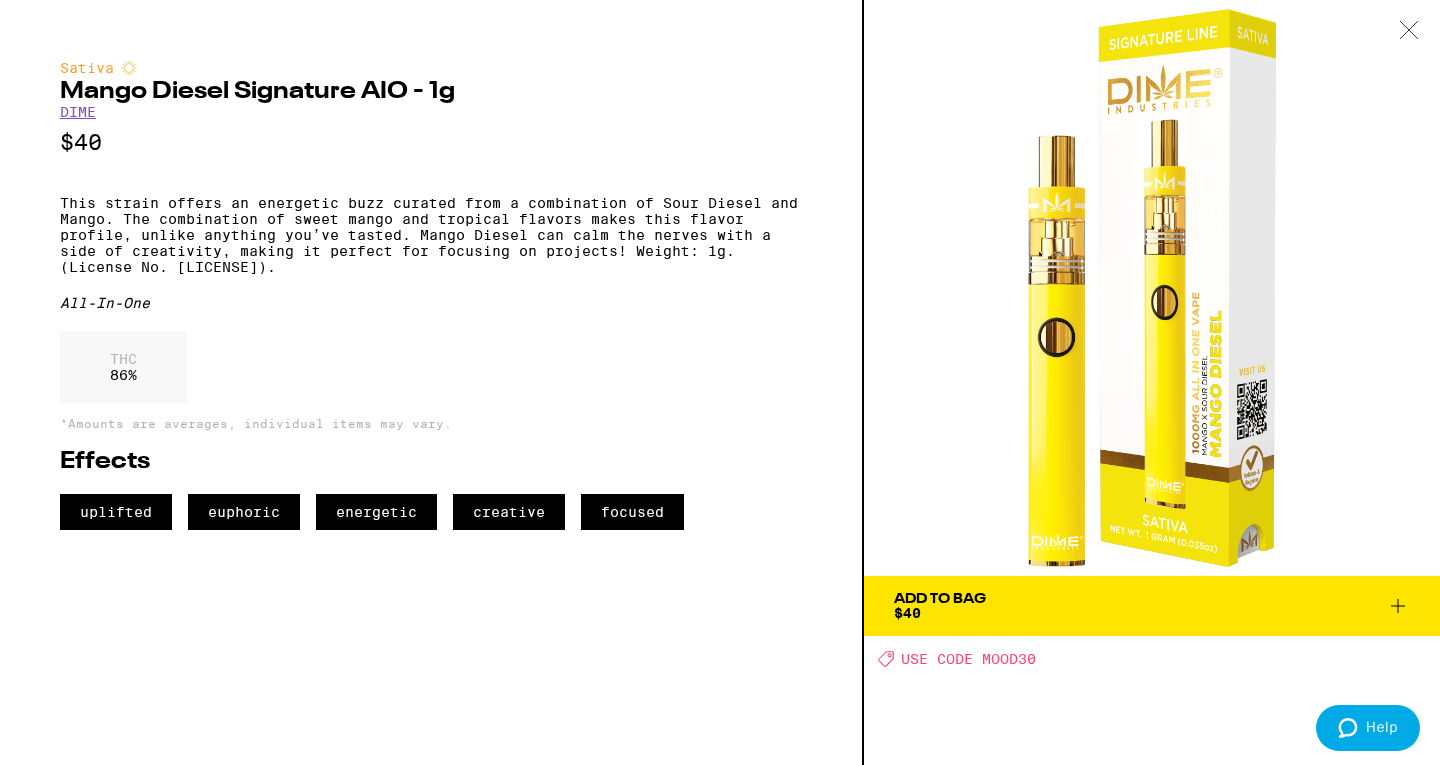 click at bounding box center (1409, 31) 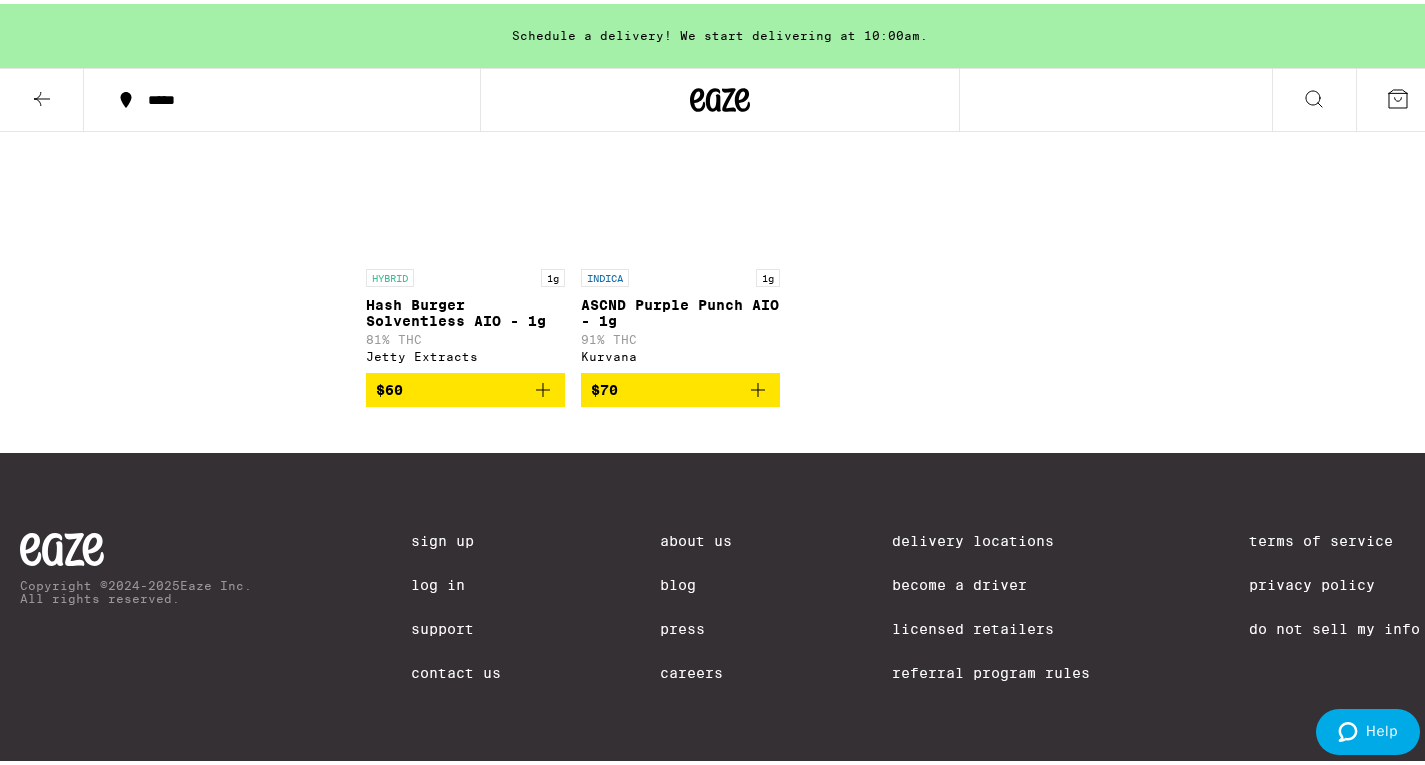 scroll, scrollTop: 8900, scrollLeft: 0, axis: vertical 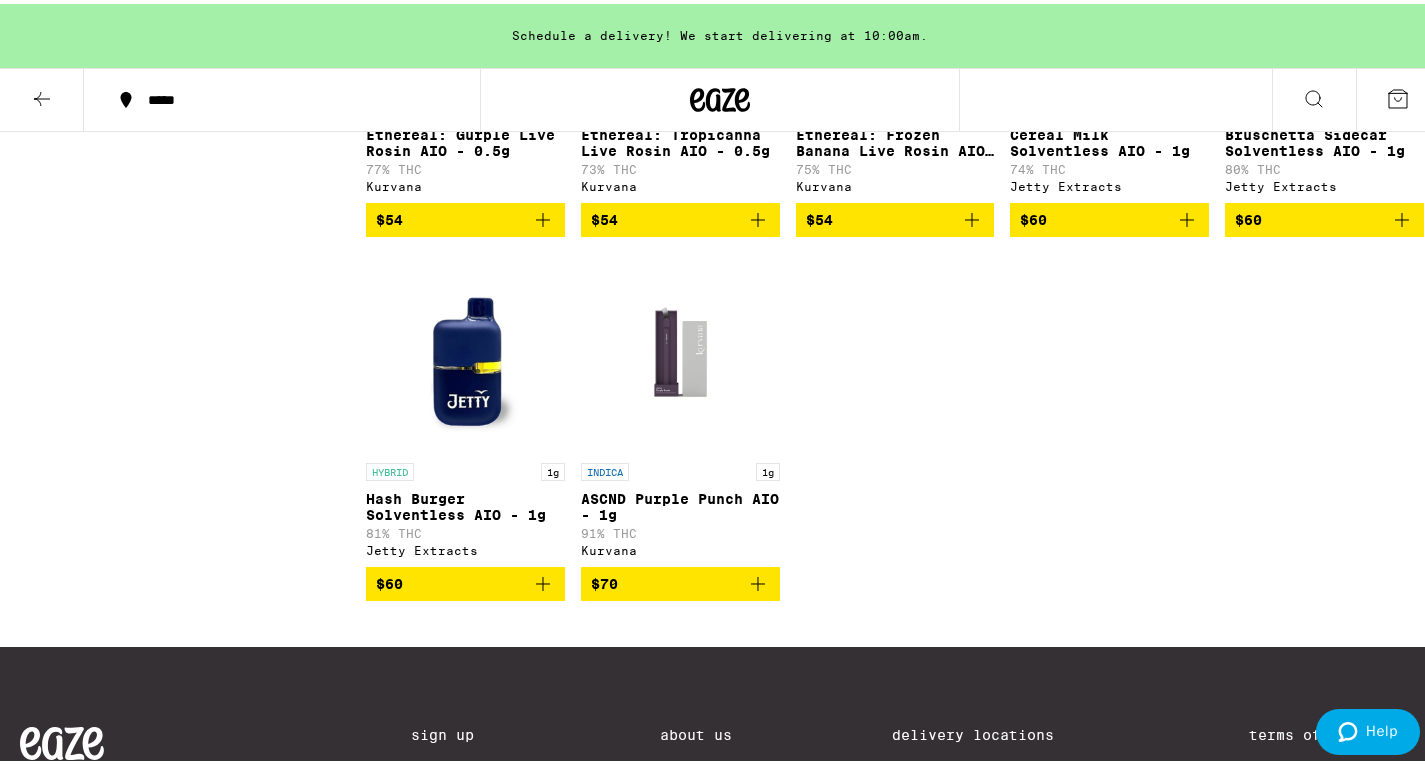 click at bounding box center [1324, -15] 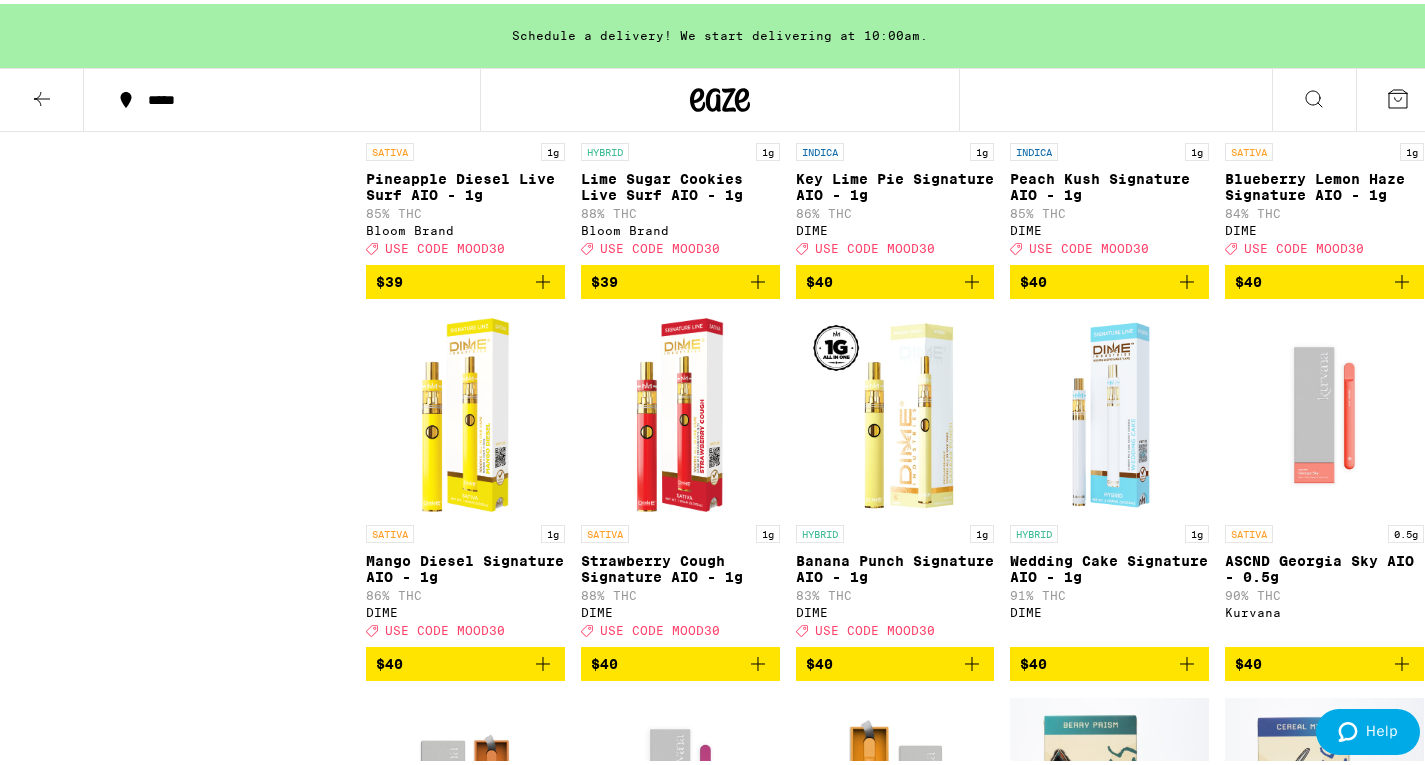 scroll, scrollTop: 7200, scrollLeft: 0, axis: vertical 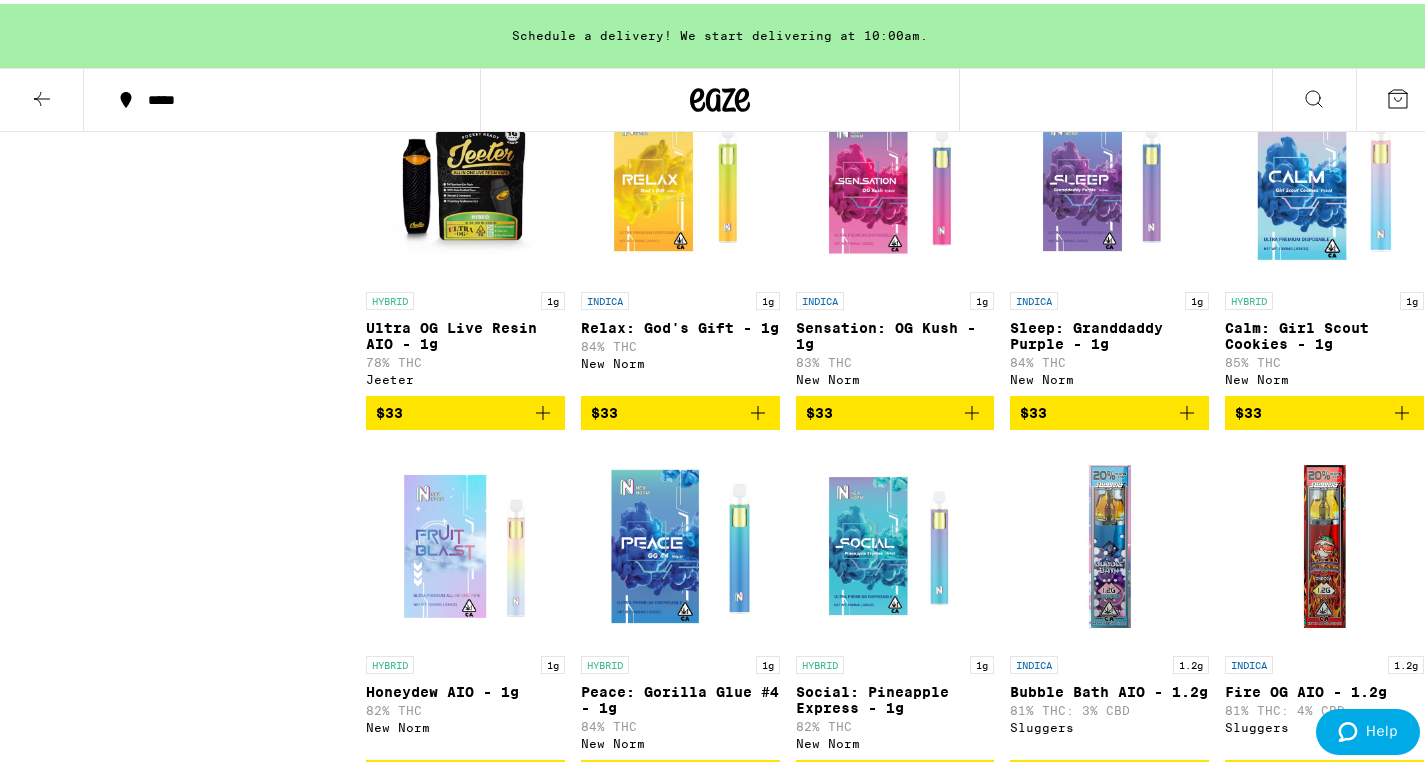 drag, startPoint x: 201, startPoint y: 645, endPoint x: 242, endPoint y: 145, distance: 501.6782 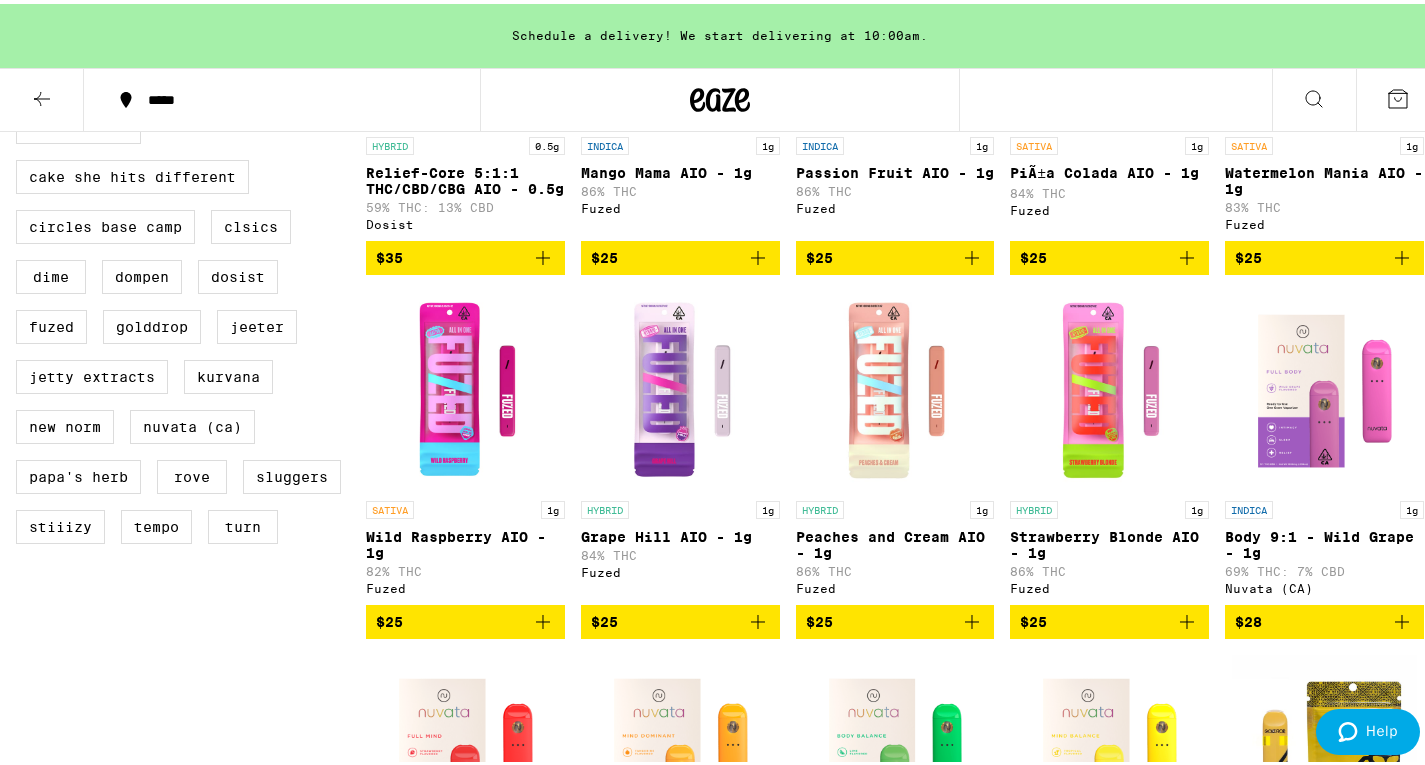 scroll, scrollTop: 500, scrollLeft: 0, axis: vertical 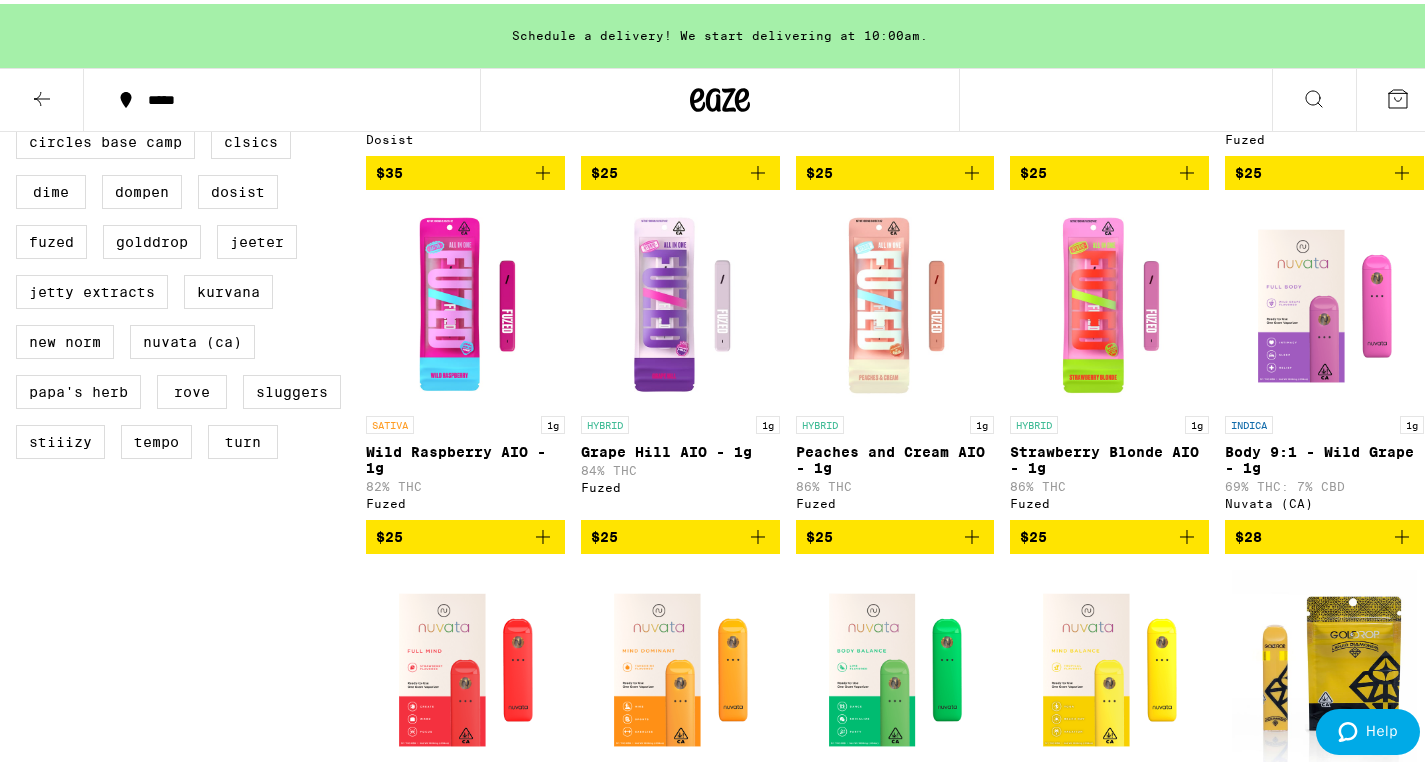 click at bounding box center (1324, 302) 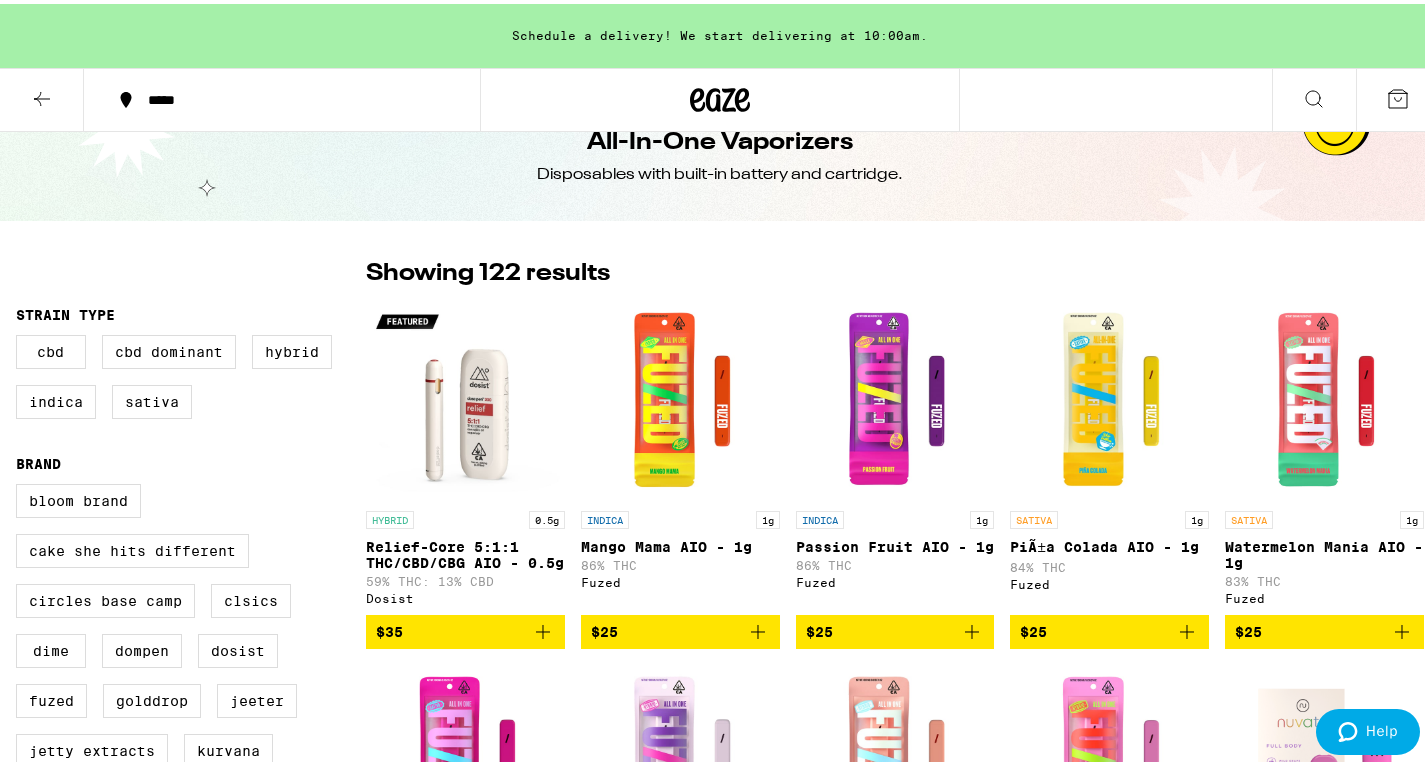 scroll, scrollTop: 0, scrollLeft: 0, axis: both 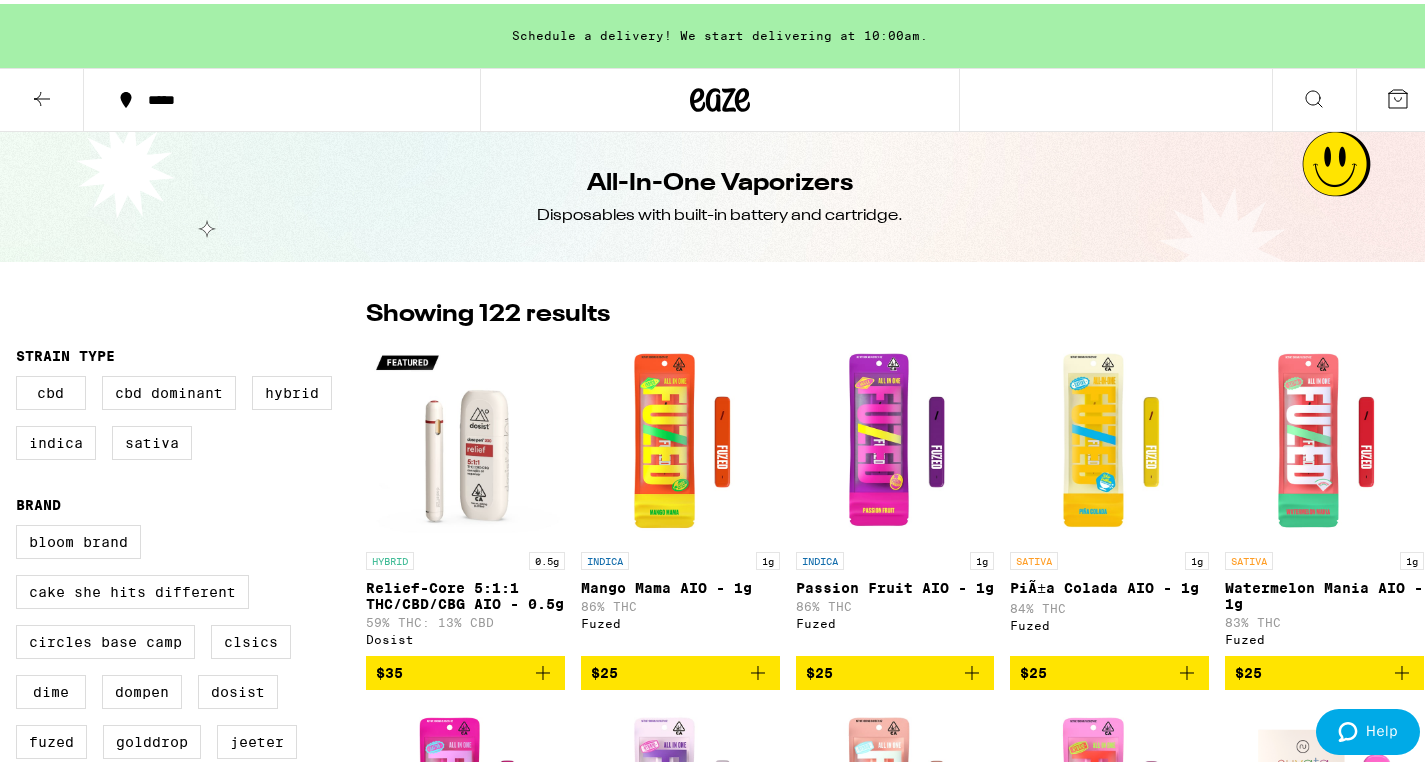 click at bounding box center (42, 96) 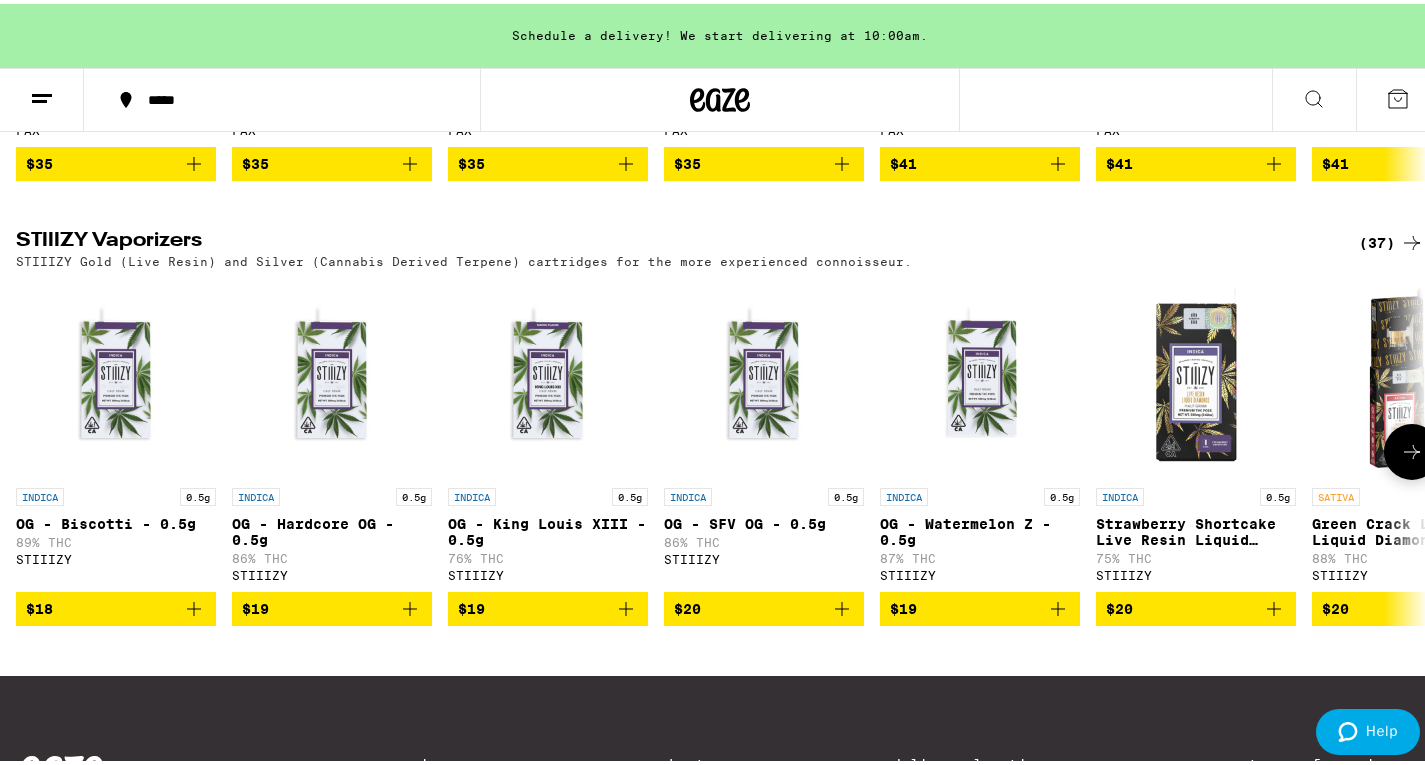 scroll, scrollTop: 1911, scrollLeft: 0, axis: vertical 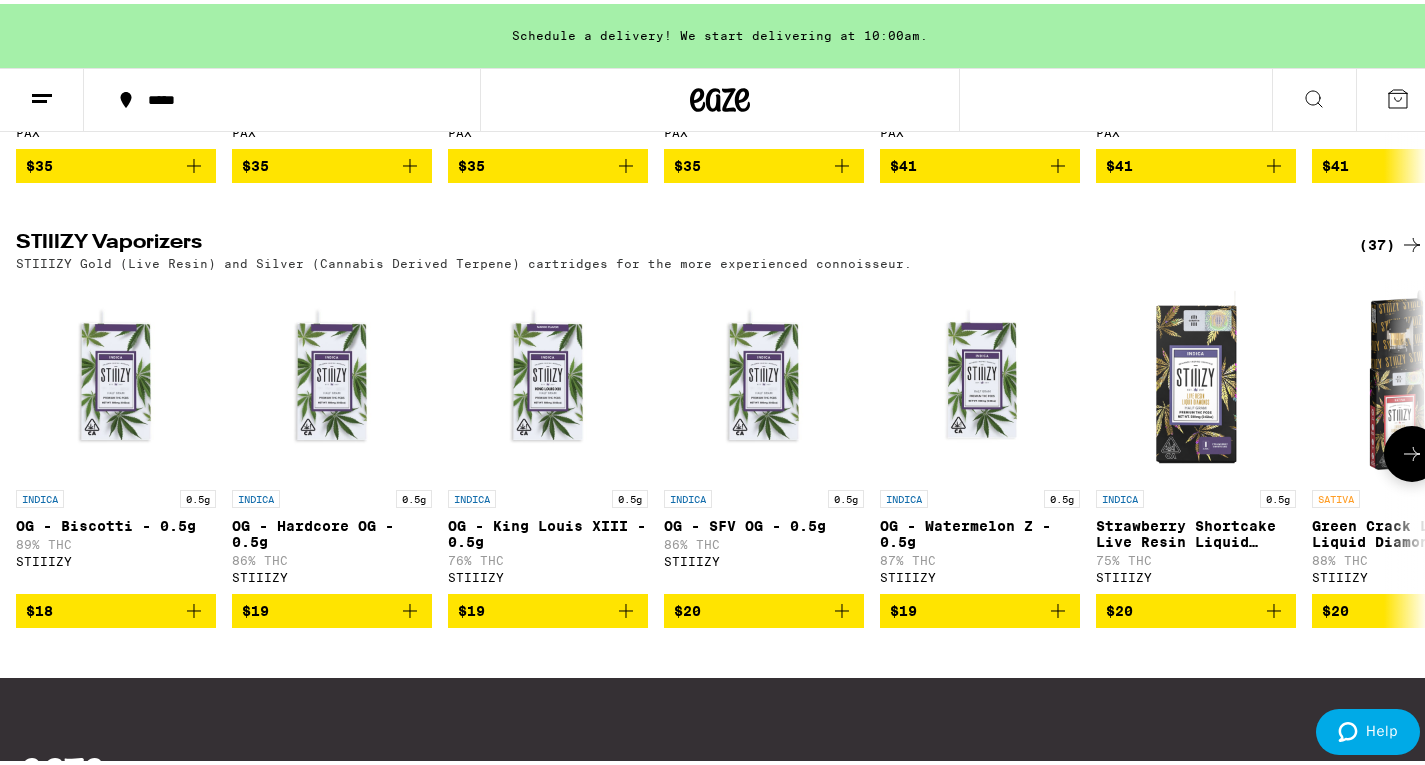 click 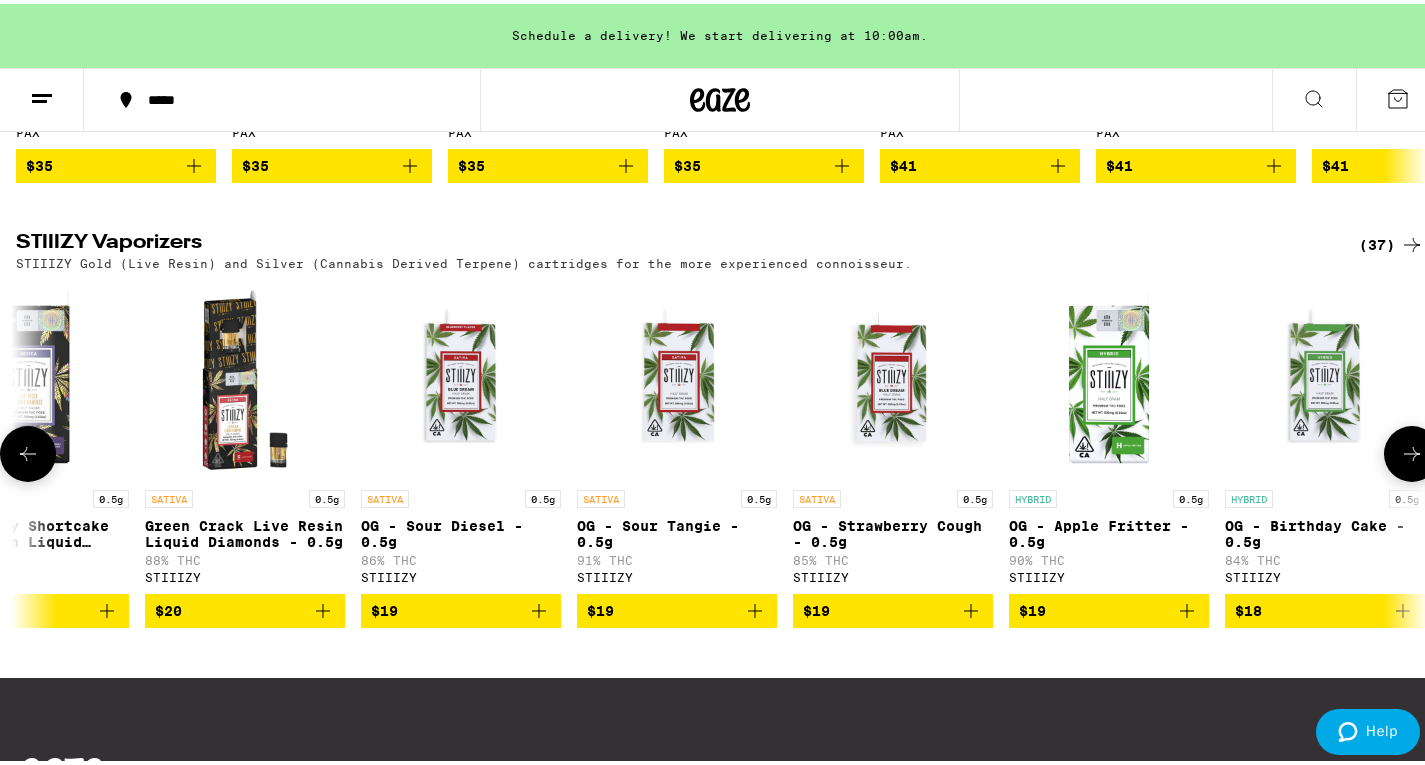 scroll, scrollTop: 0, scrollLeft: 1175, axis: horizontal 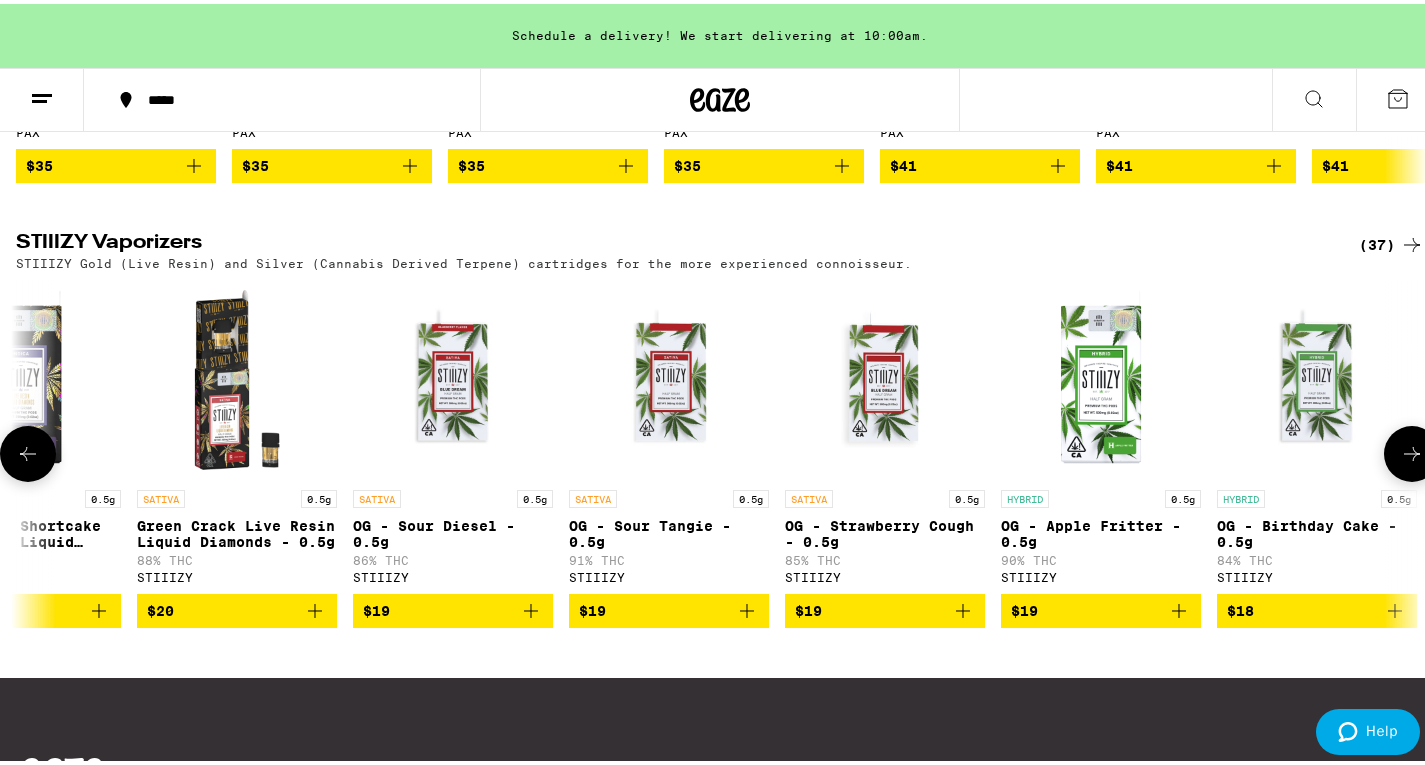 click 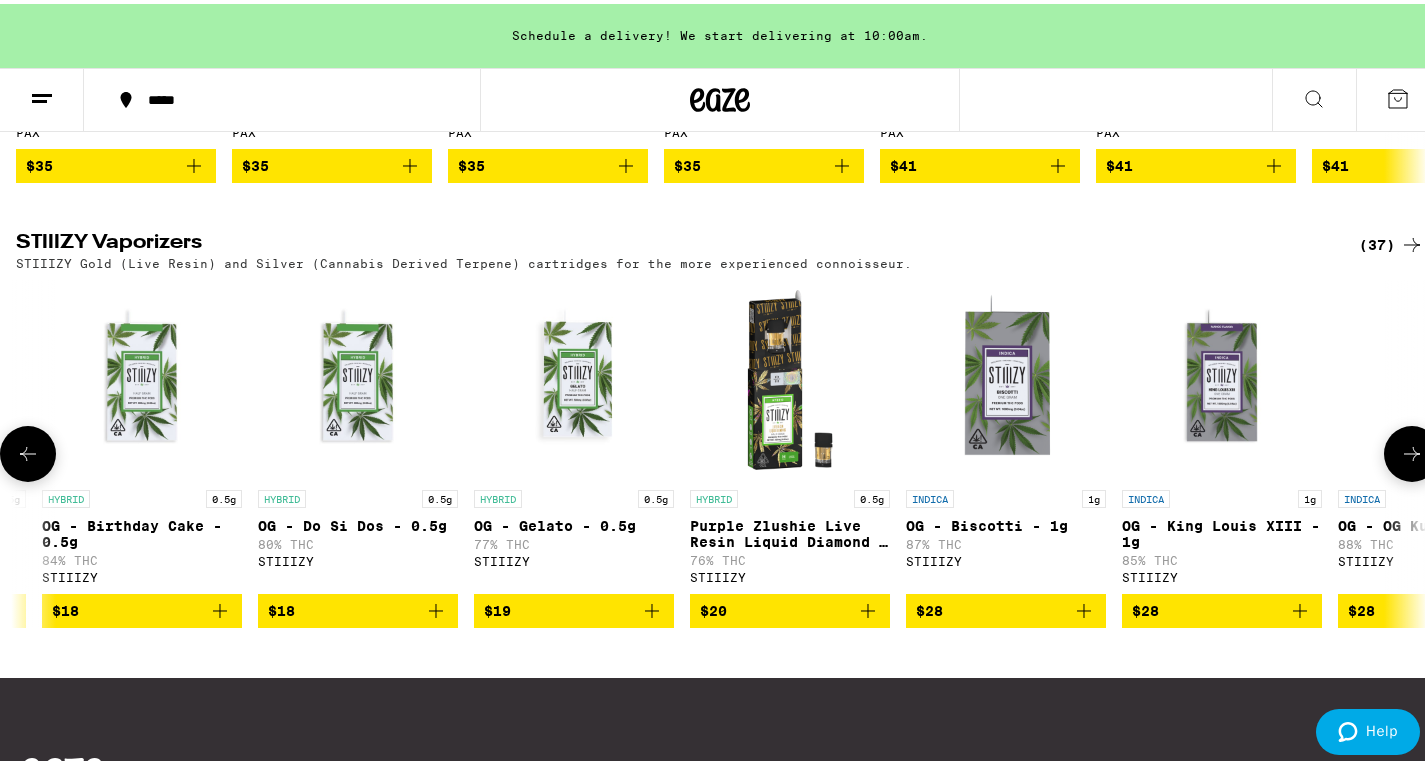 click 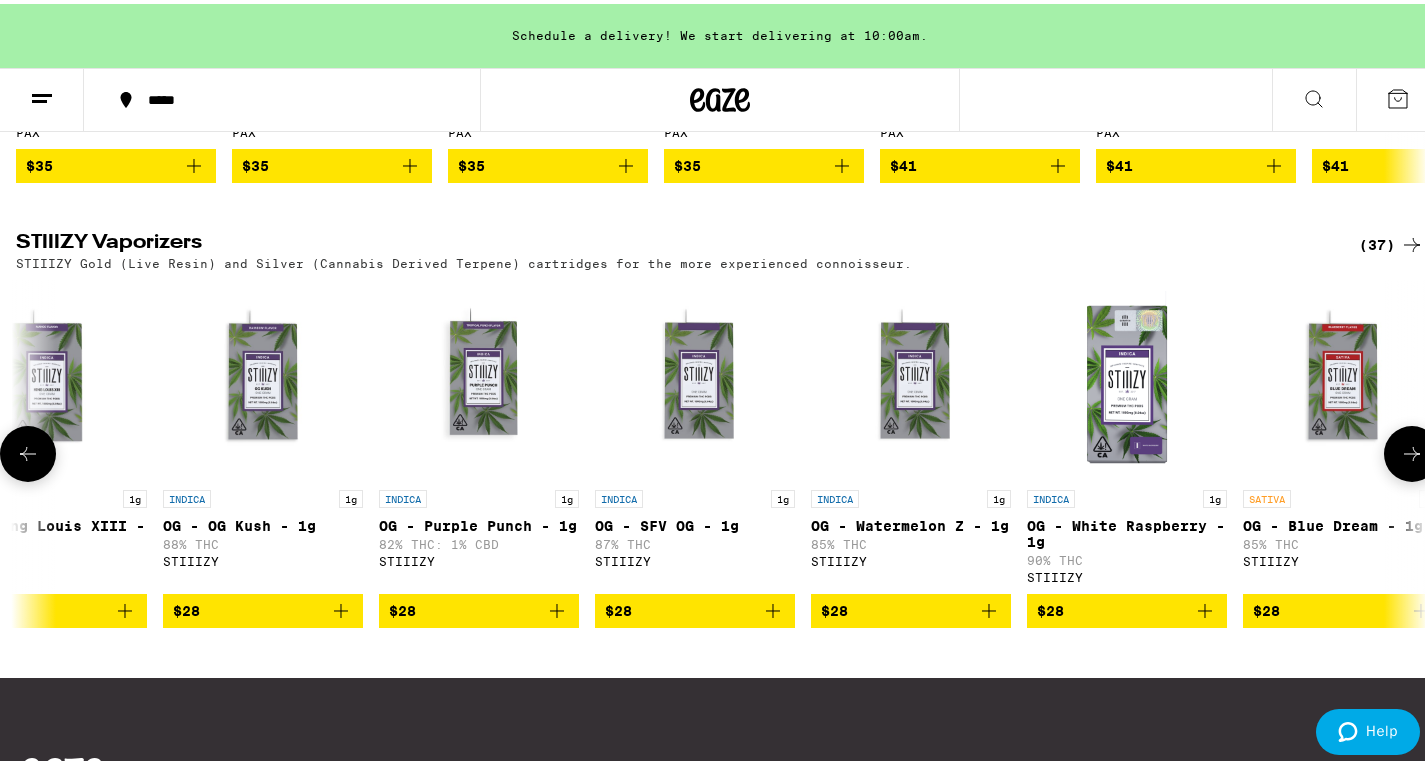 click 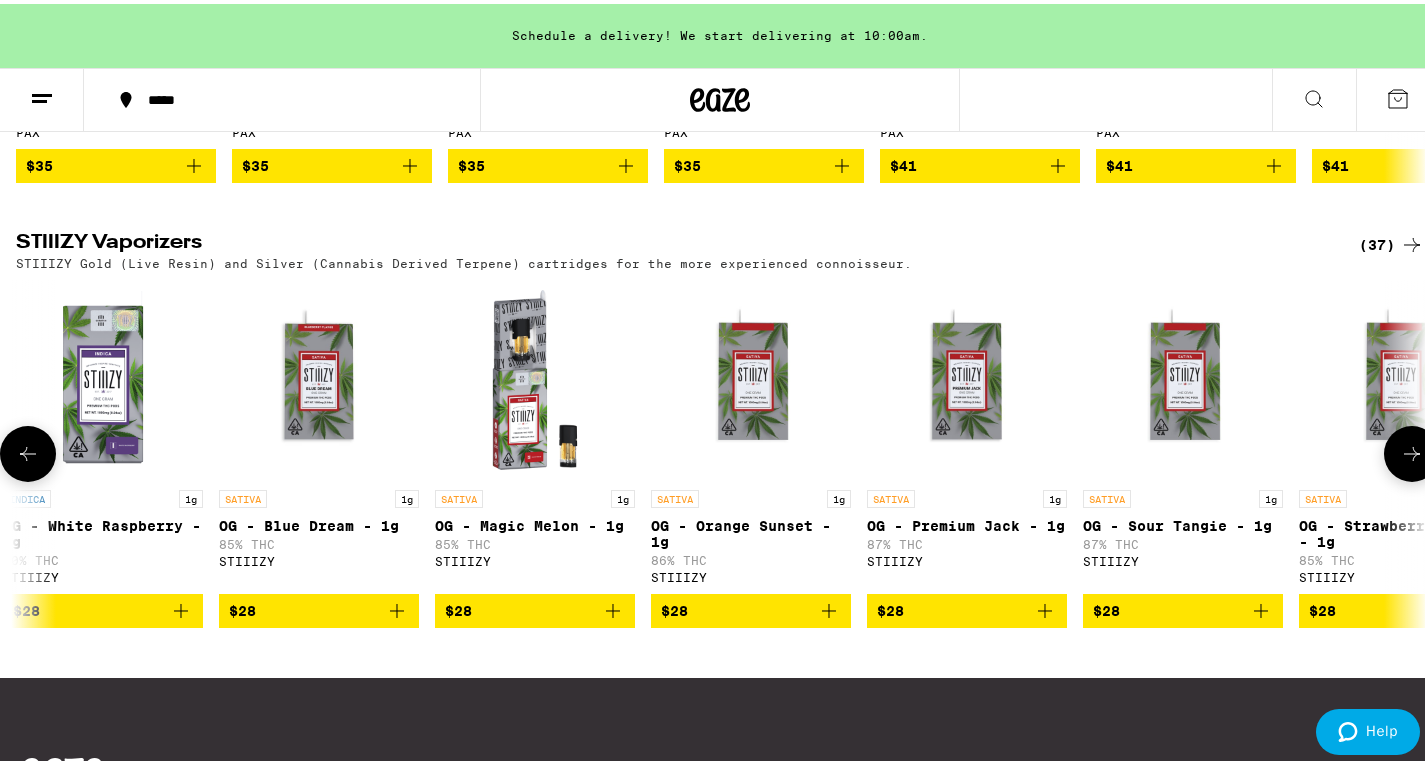 click at bounding box center (1412, 450) 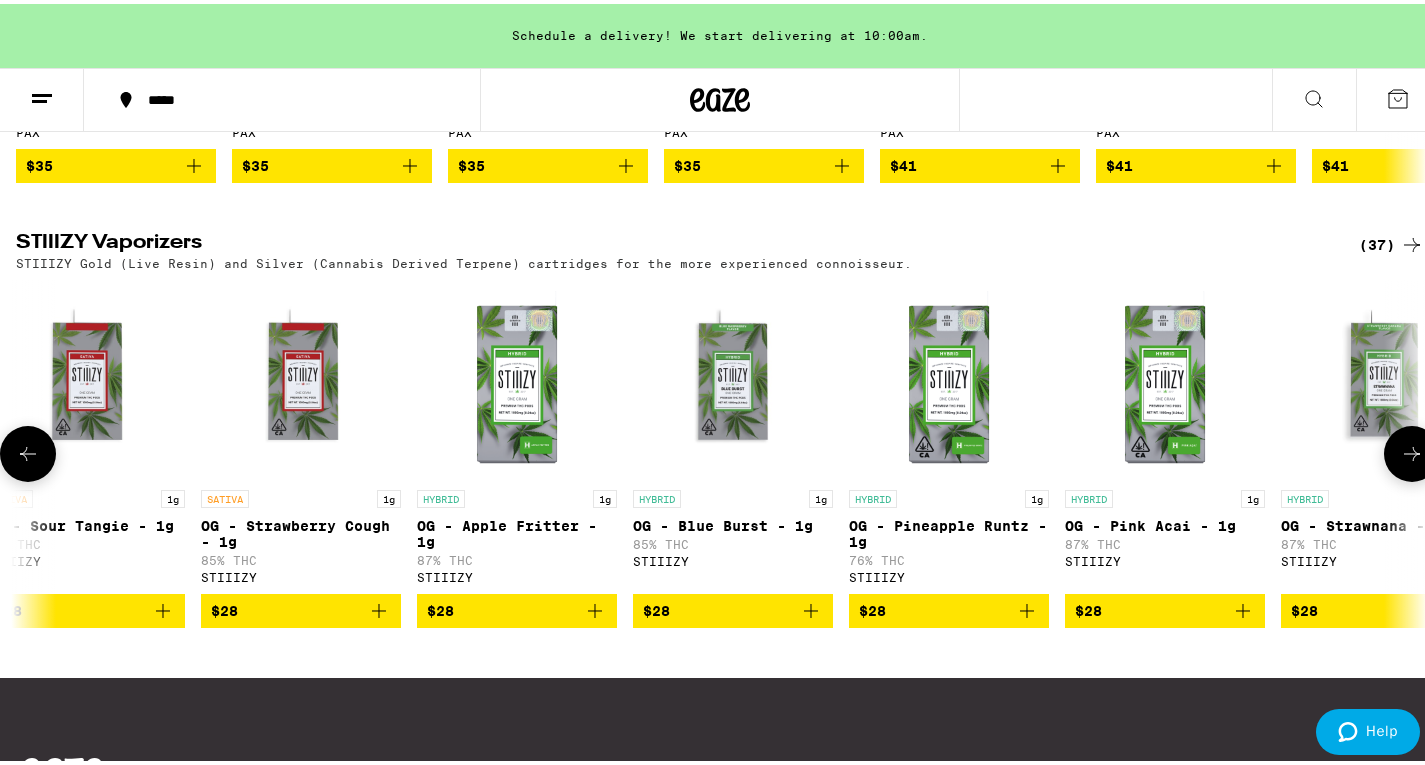 click at bounding box center (1412, 450) 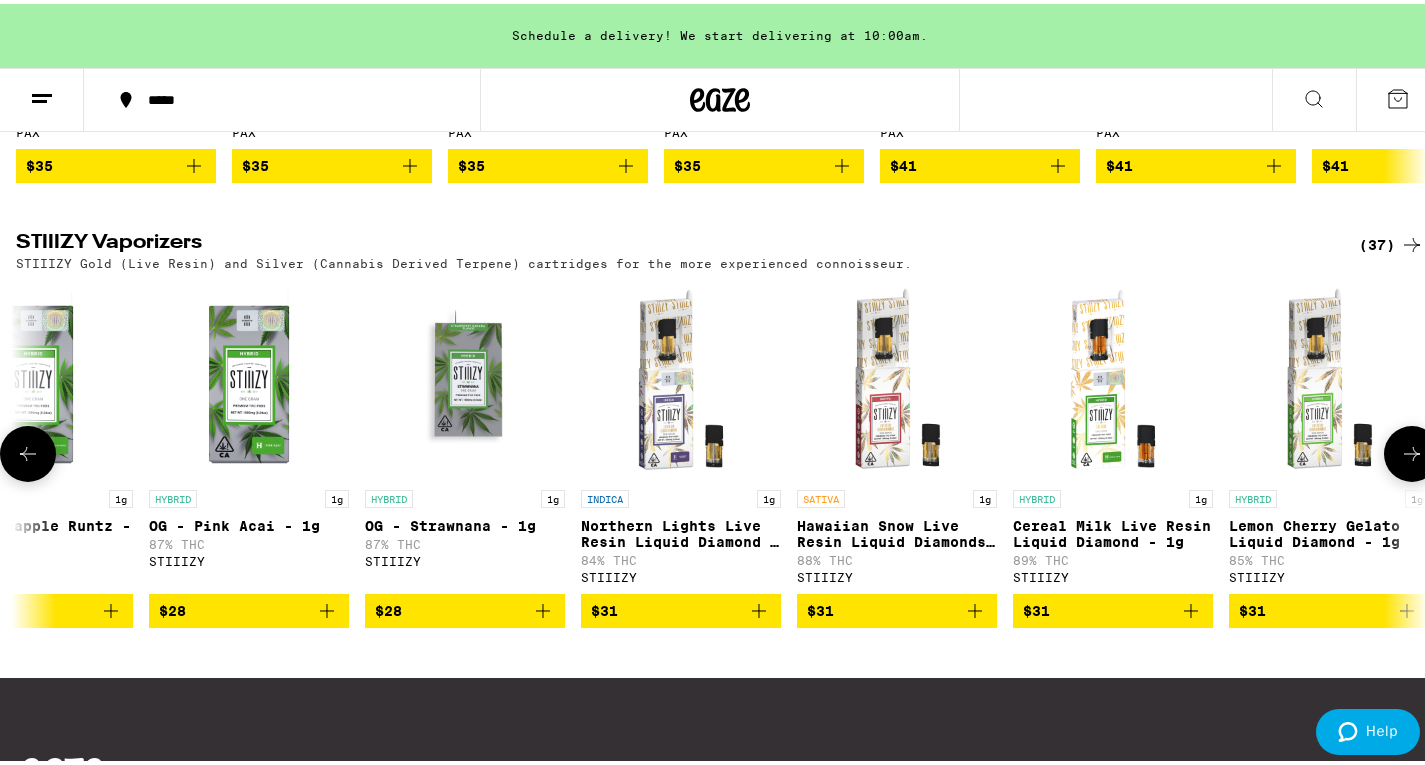click at bounding box center [1412, 450] 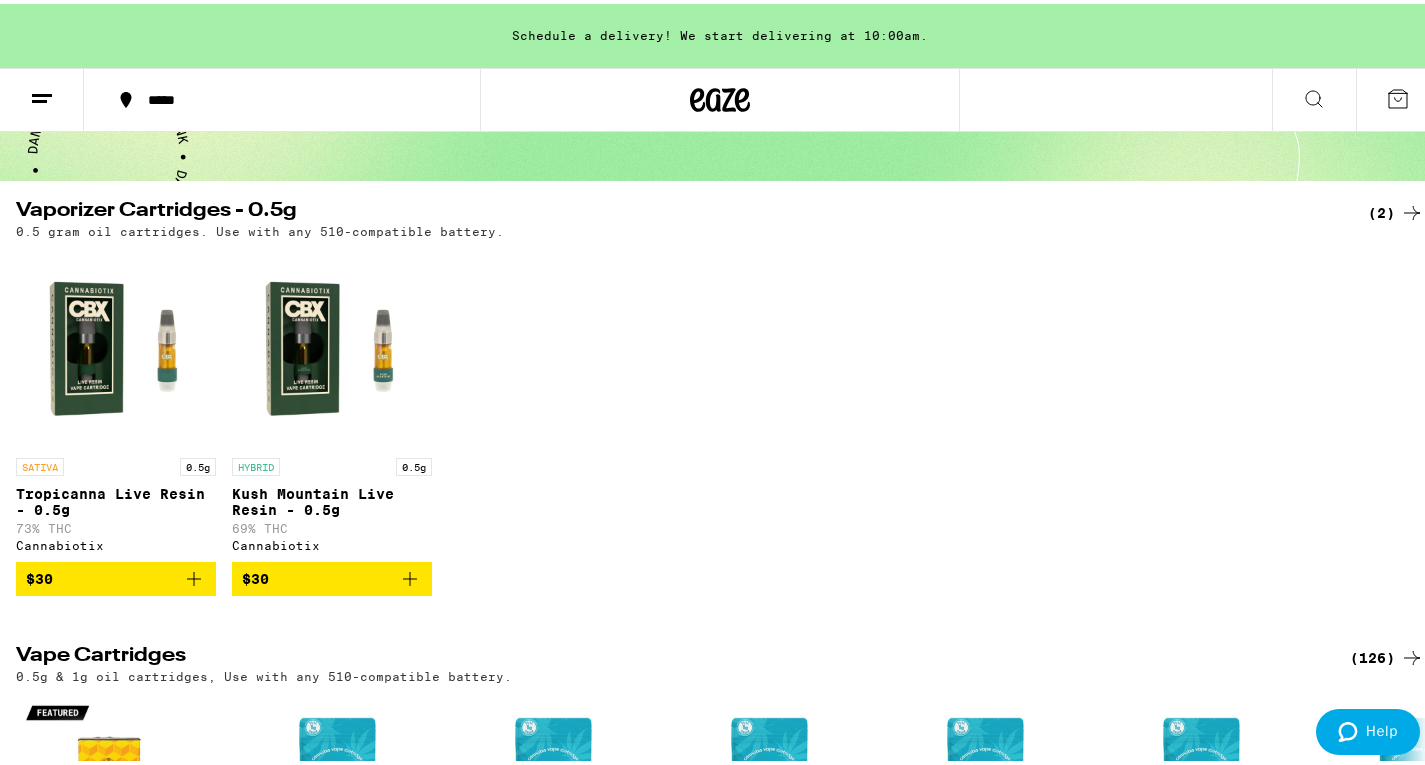 scroll, scrollTop: 0, scrollLeft: 0, axis: both 